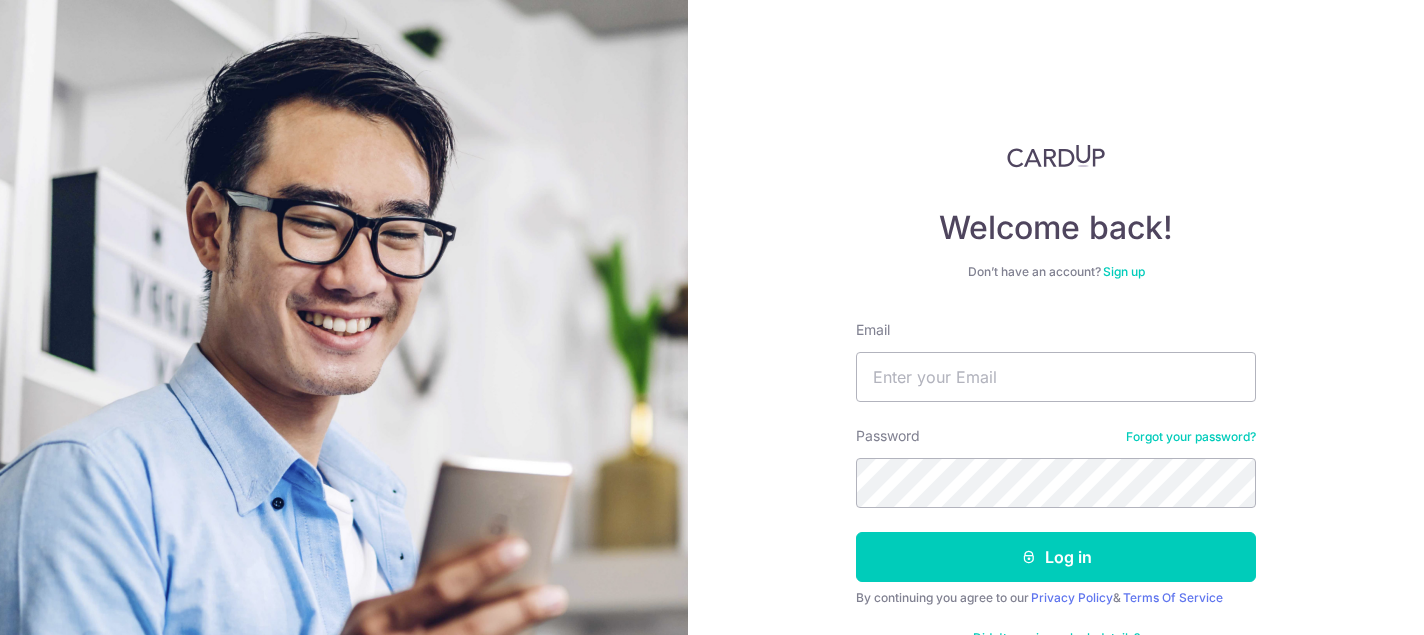 scroll, scrollTop: 0, scrollLeft: 0, axis: both 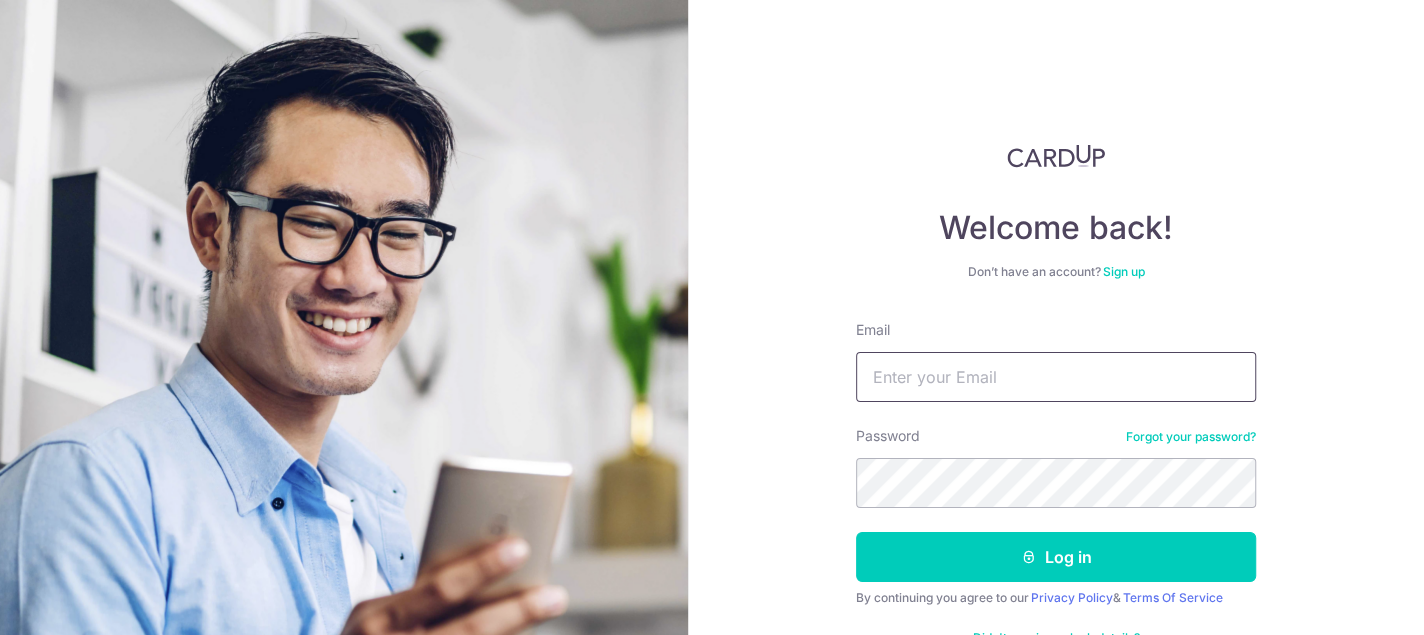 click on "Email" at bounding box center [1056, 377] 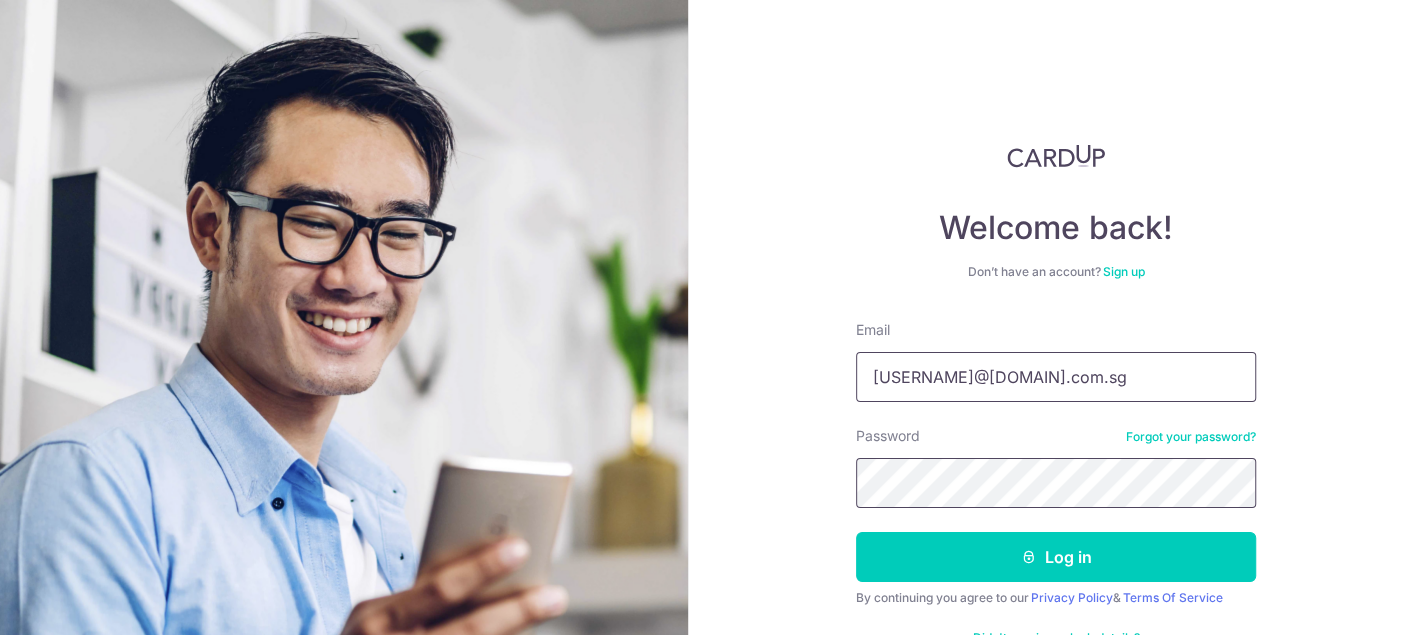 click on "Log in" at bounding box center [1056, 557] 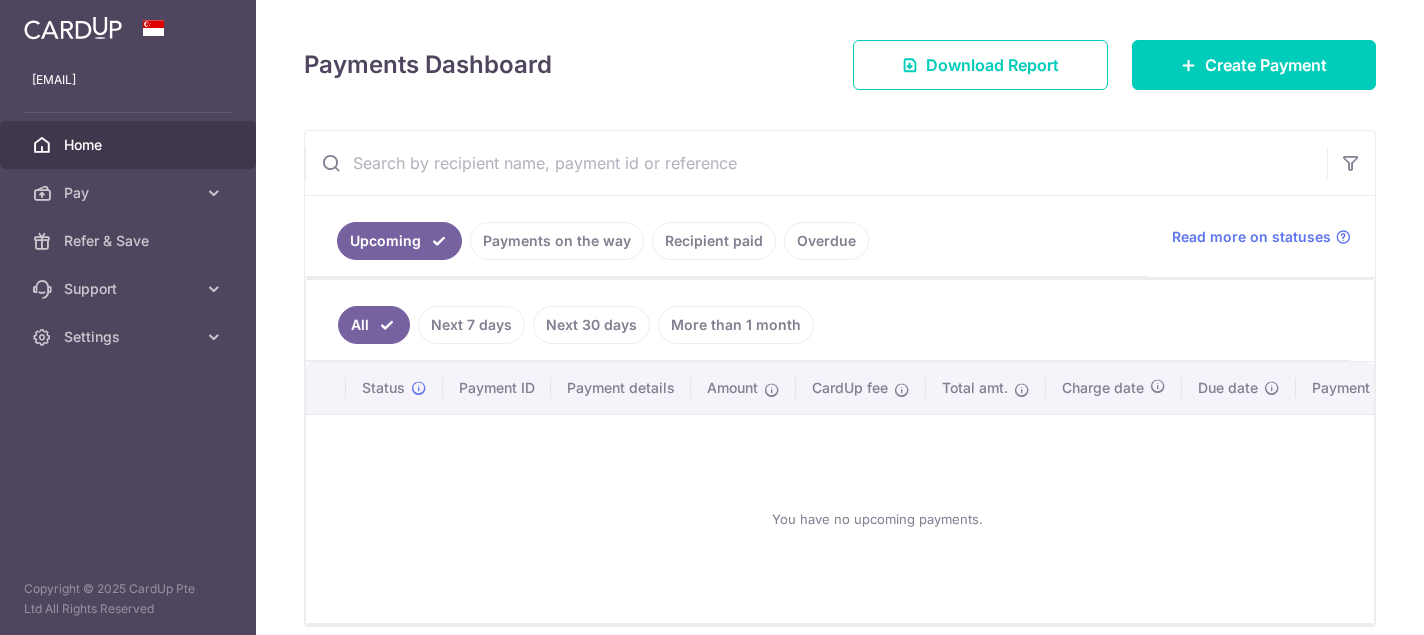 scroll, scrollTop: 0, scrollLeft: 0, axis: both 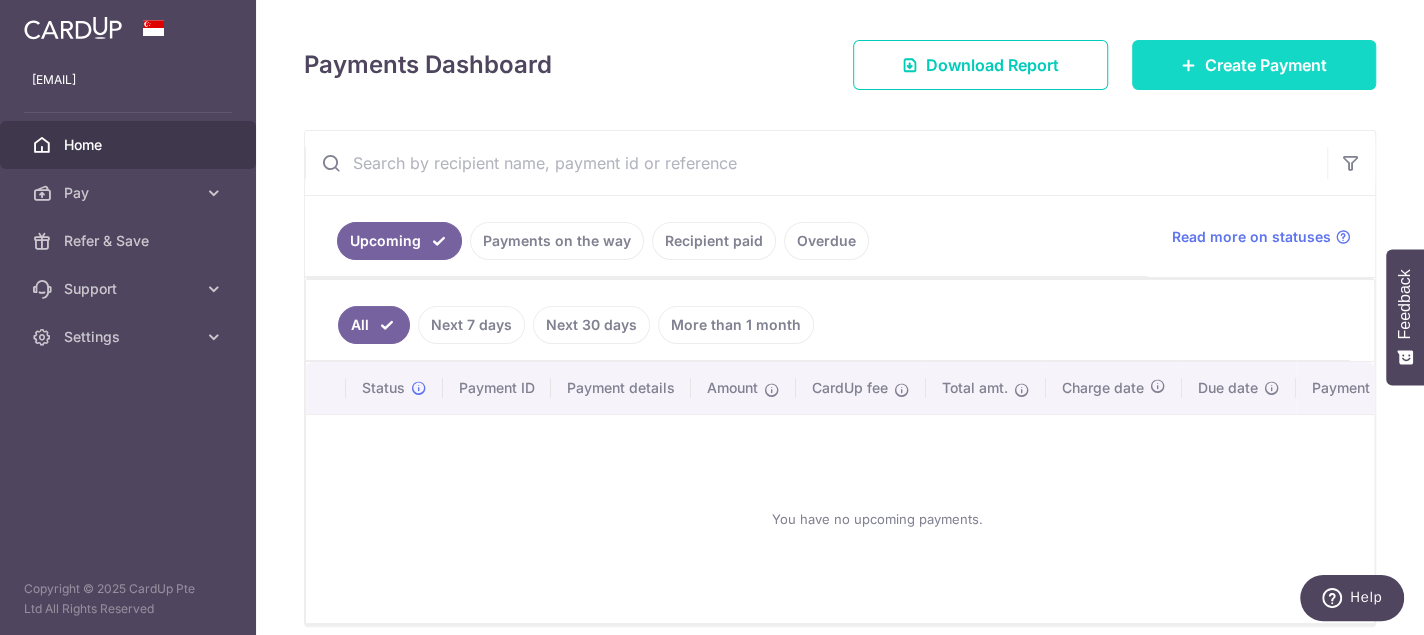 click on "Create Payment" at bounding box center (1254, 65) 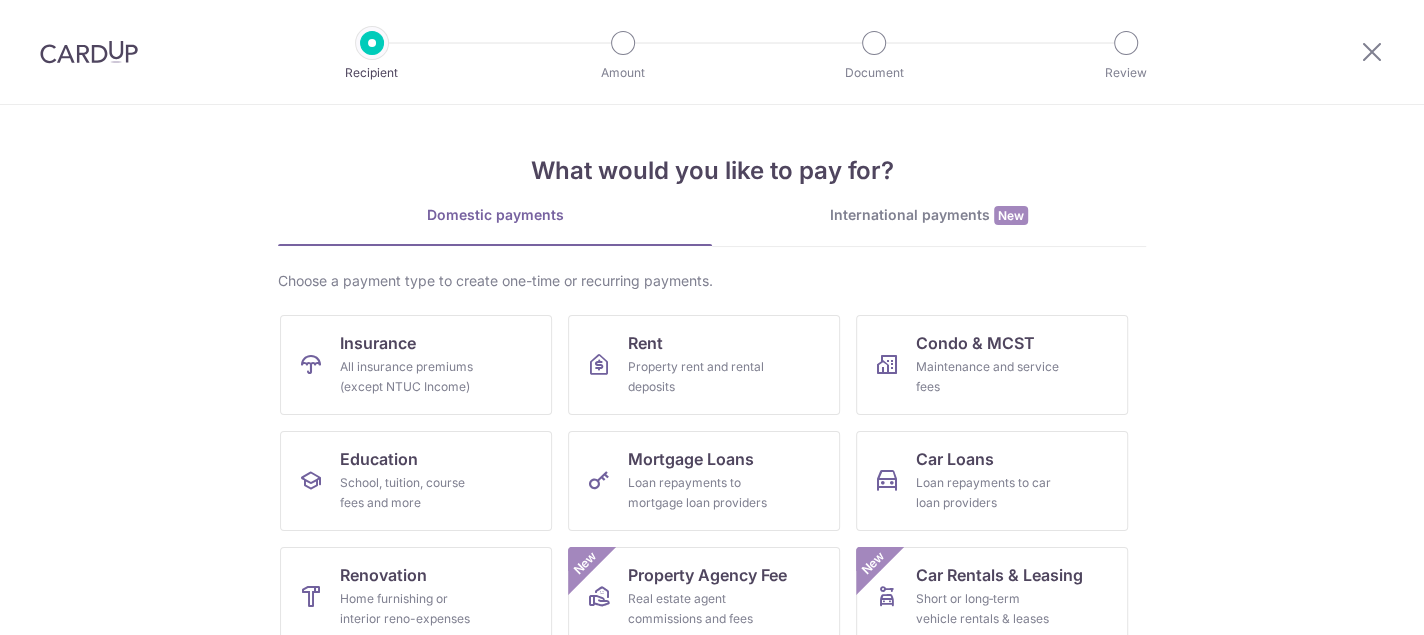 scroll, scrollTop: 0, scrollLeft: 0, axis: both 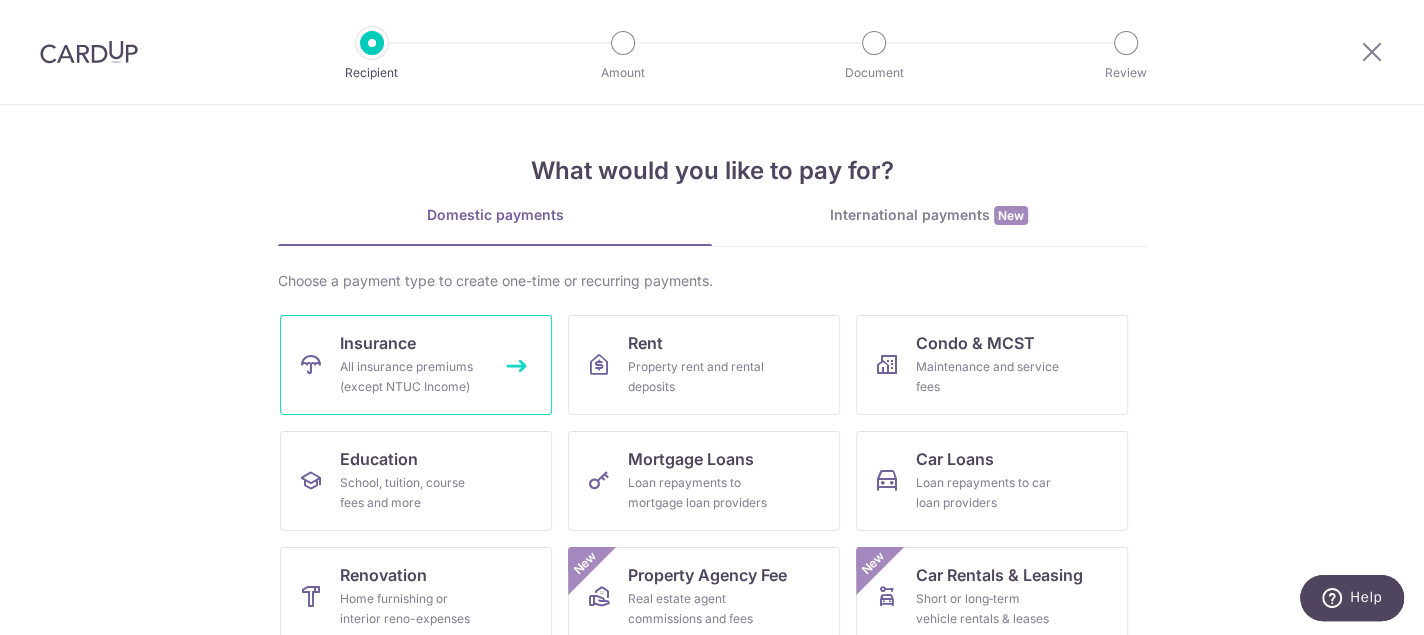 click on "Insurance" at bounding box center [378, 343] 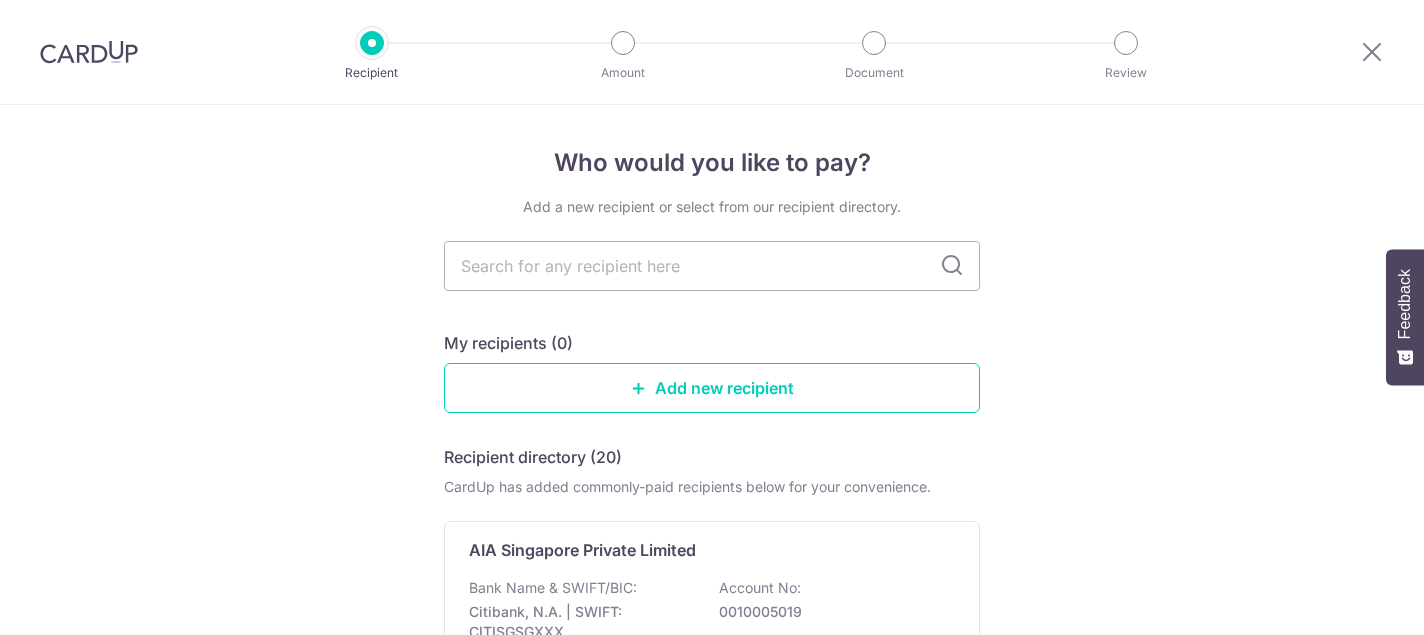 scroll, scrollTop: 0, scrollLeft: 0, axis: both 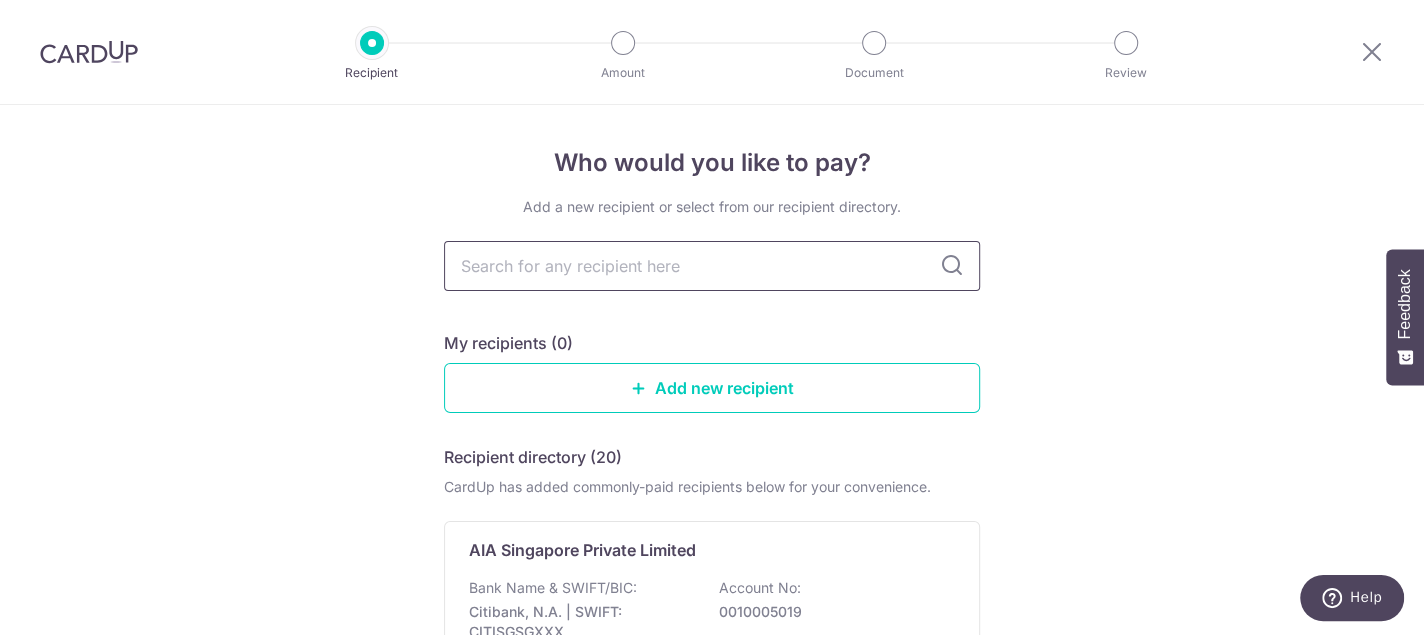 click at bounding box center (712, 266) 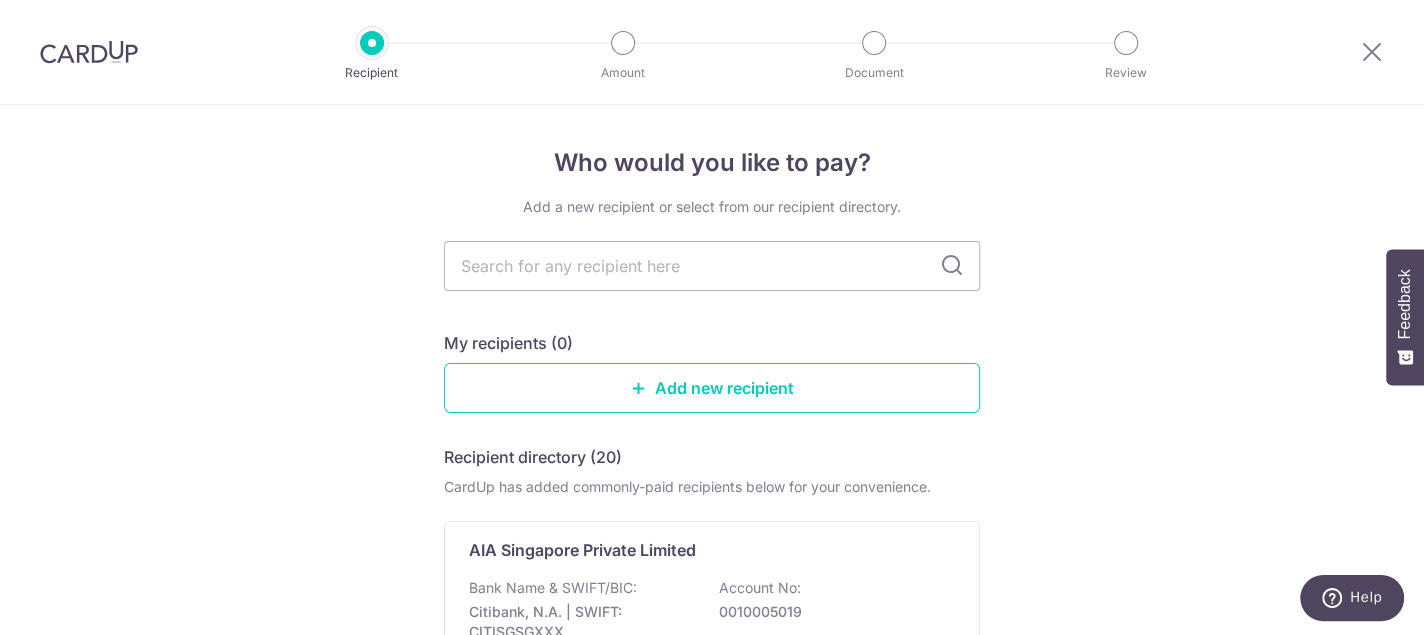 click on "Who would you like to pay?
Add a new recipient or select from our recipient directory.
My recipients (0)
Add new recipient
Recipient directory (20)
CardUp has added commonly-paid recipients below for your convenience.
AIA Singapore Private Limited
Bank Name & SWIFT/BIC:
Citibank, N.A. | SWIFT: CITISGSGXXX
Account No:
0010005019
View
AIG Asia Pacific Insurance Pte Ltd
Bank Name & SWIFT/BIC:
Citibank, N.A. | SWIFT: CITISGSGXXX
Account No:" at bounding box center [712, 1418] 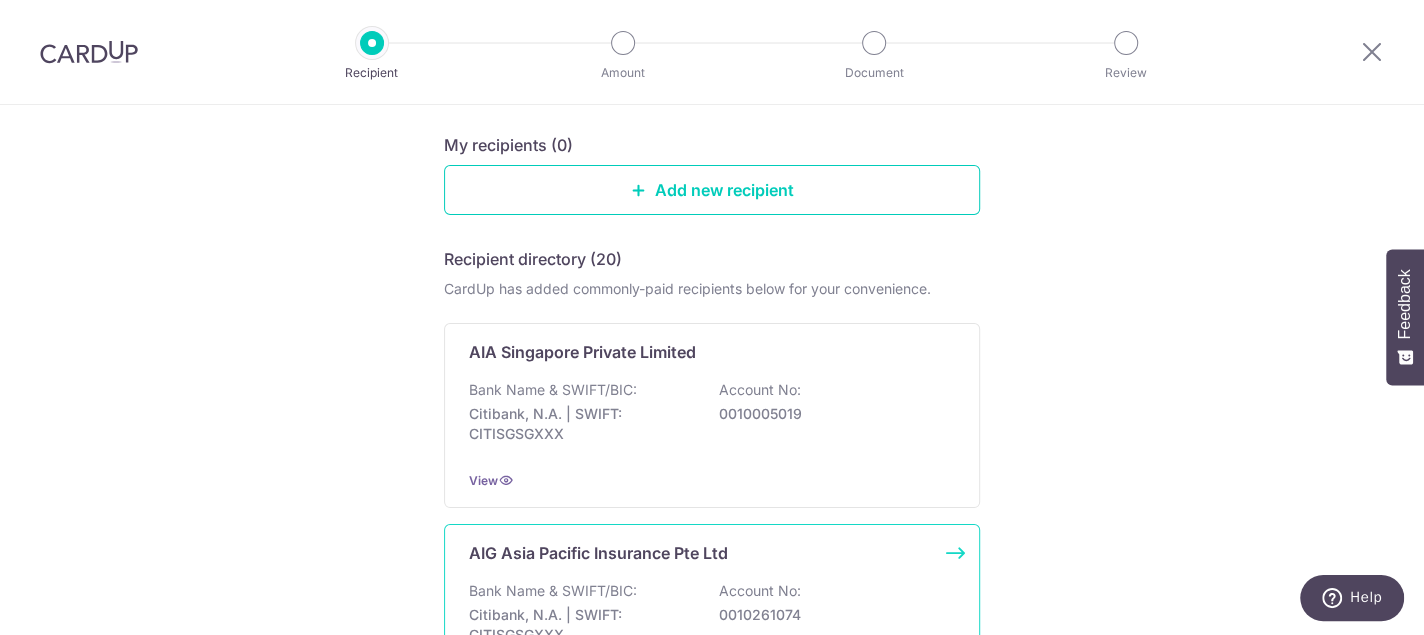 scroll, scrollTop: 300, scrollLeft: 0, axis: vertical 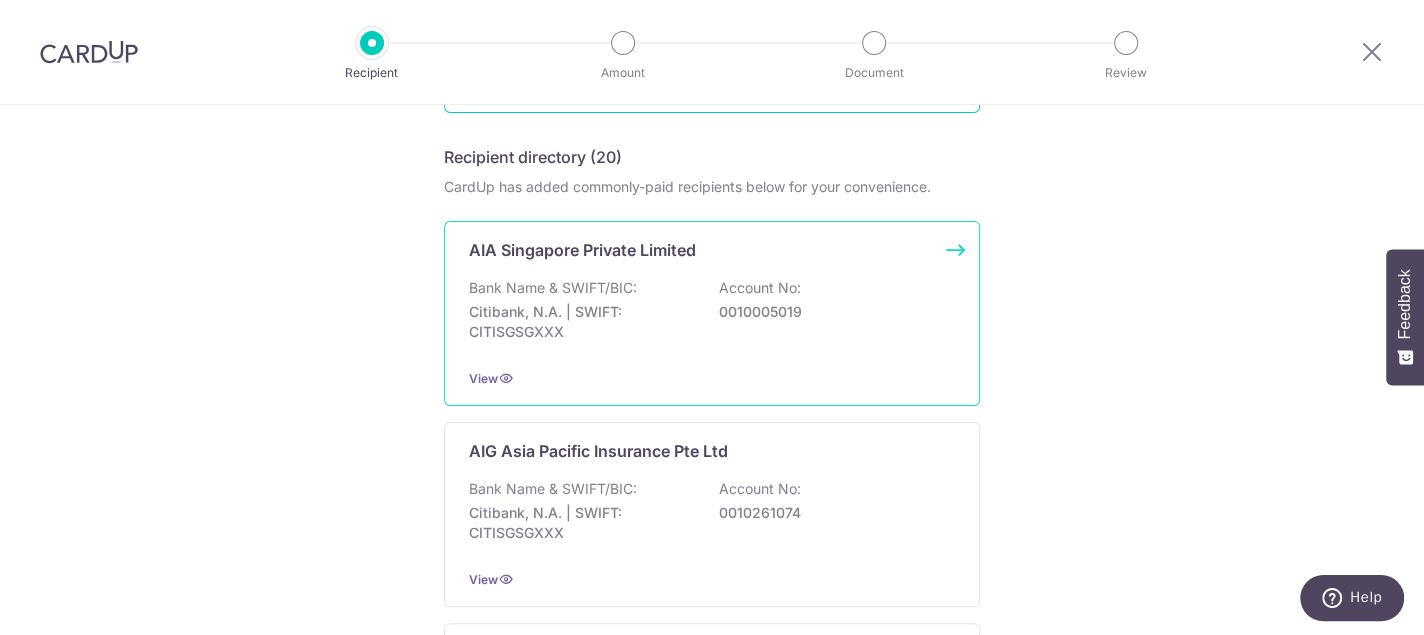 click on "Bank Name & SWIFT/BIC:" at bounding box center (553, 288) 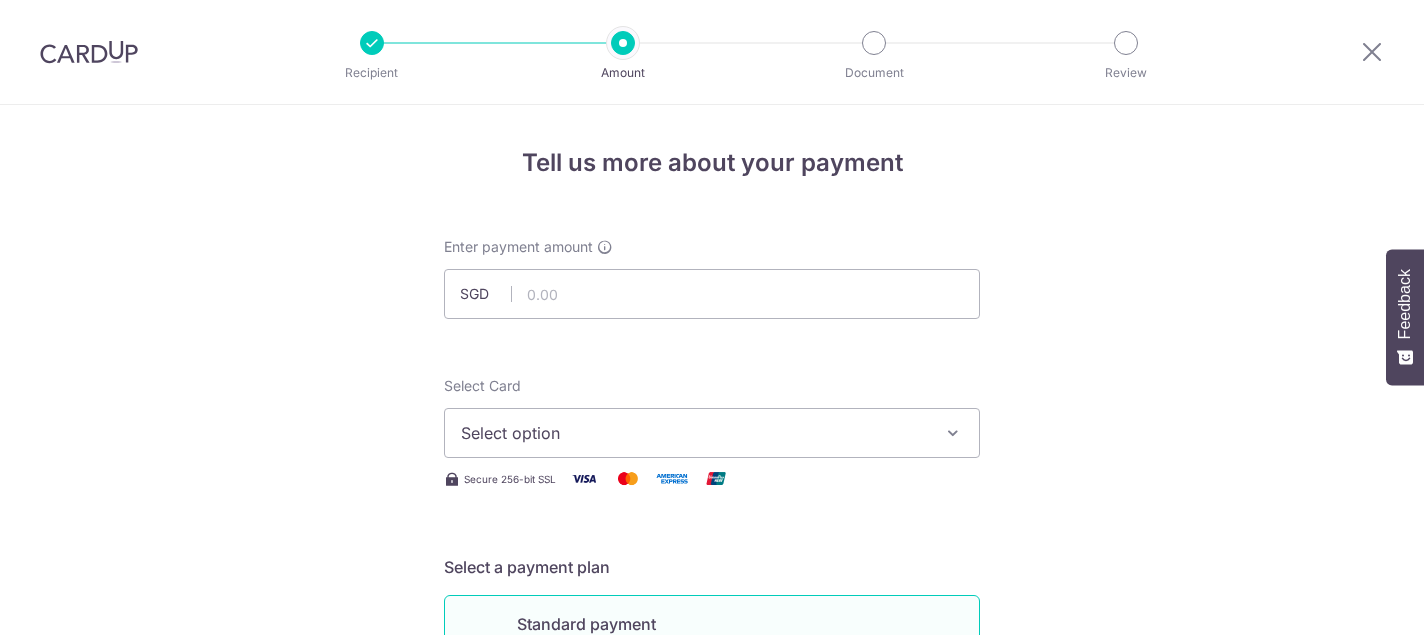 scroll, scrollTop: 0, scrollLeft: 0, axis: both 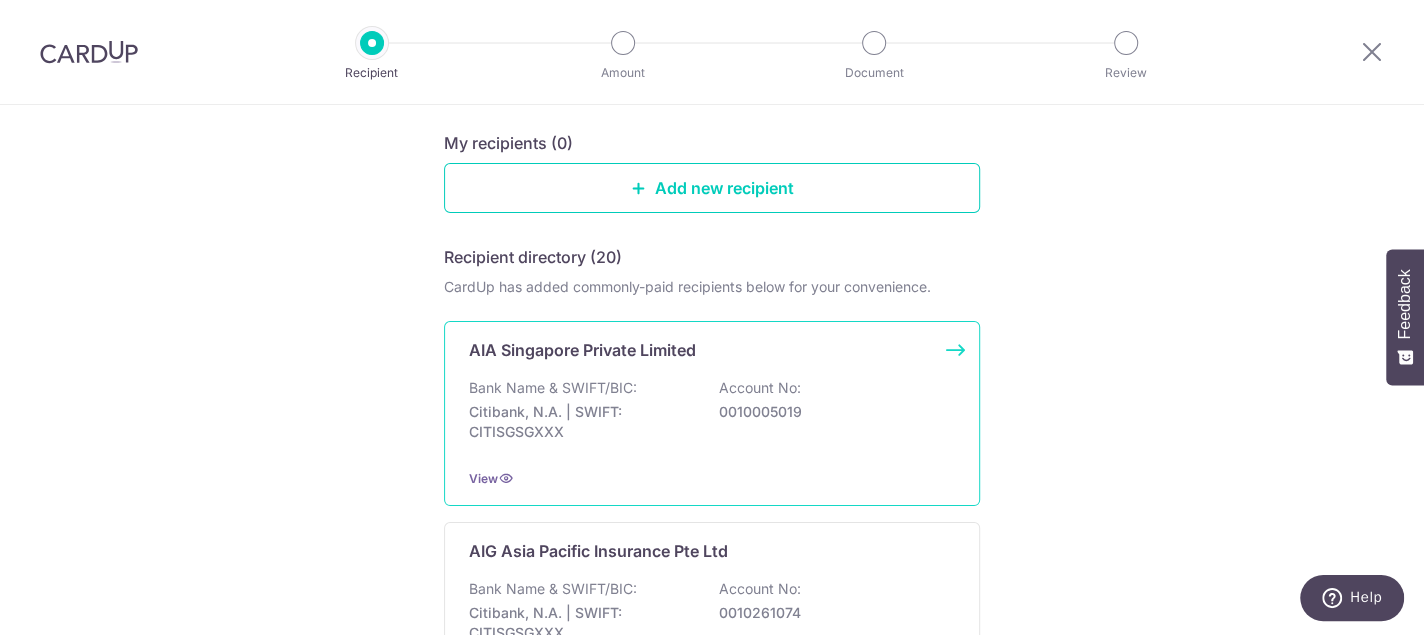 click on "AIA Singapore Private Limited
Bank Name & SWIFT/BIC:
Citibank, N.A. | SWIFT: CITISGSGXXX
Account No:
0010005019
View" at bounding box center [712, 413] 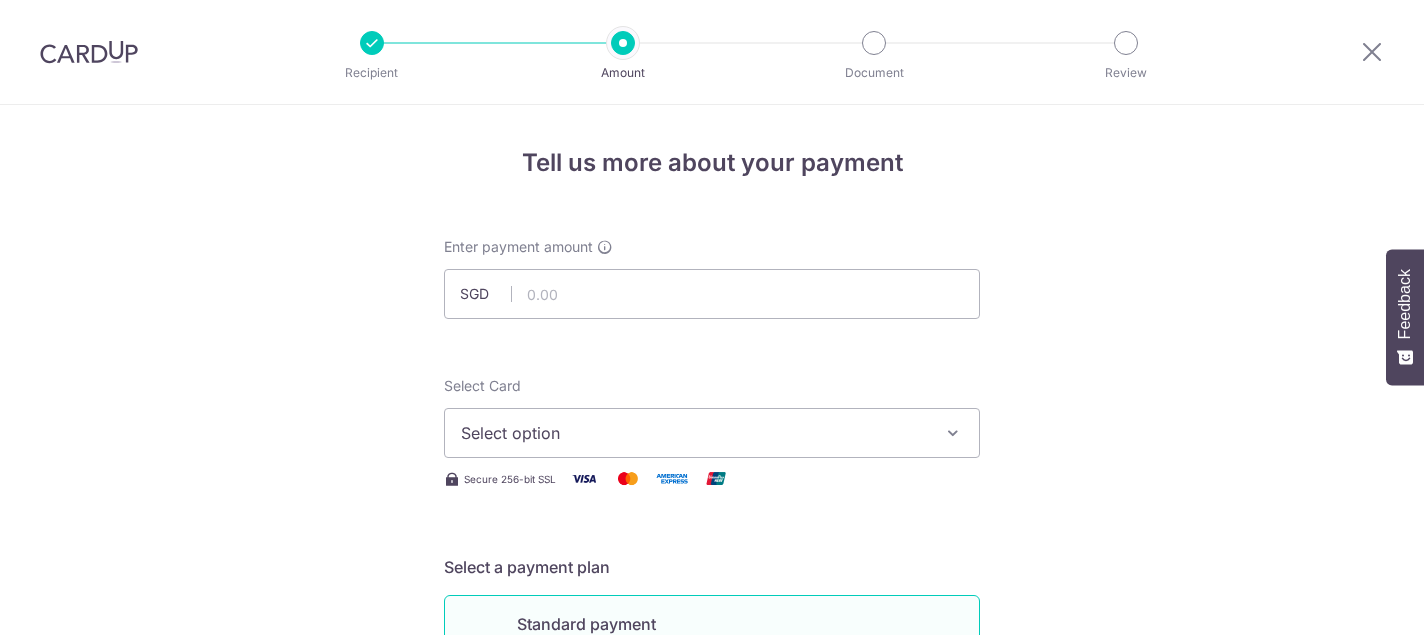 scroll, scrollTop: 0, scrollLeft: 0, axis: both 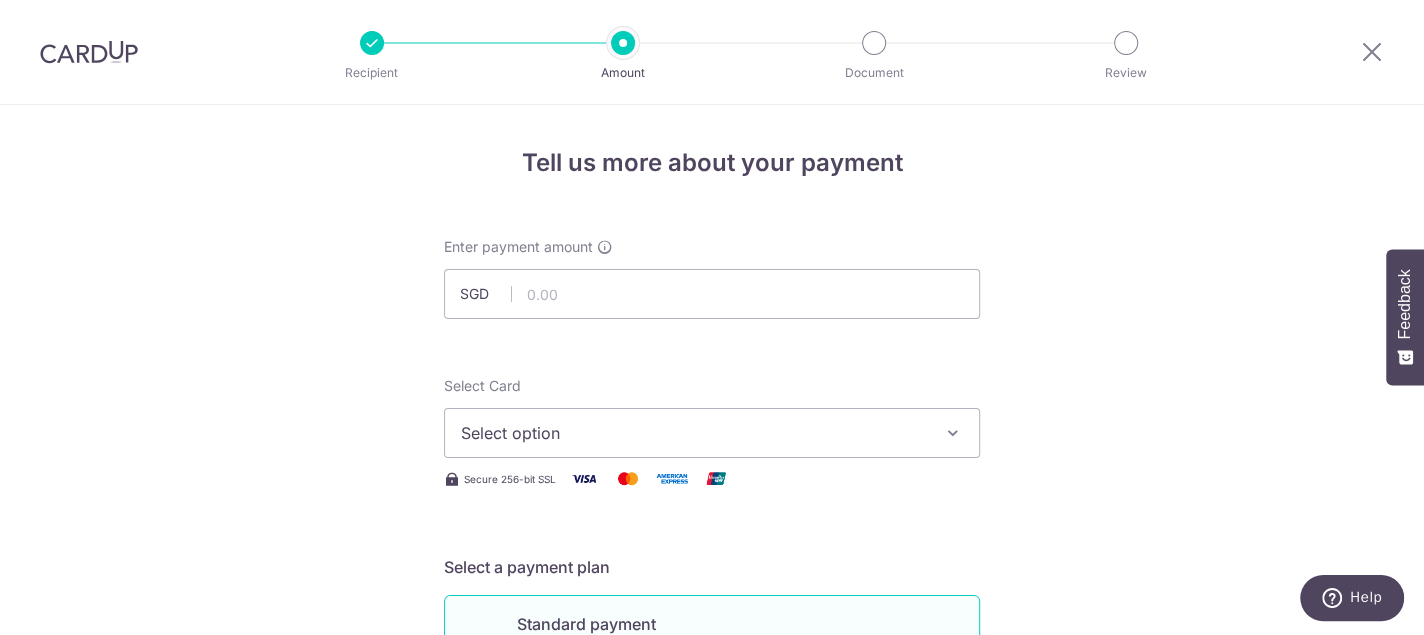 click on "Tell us more about your payment
Enter payment amount
SGD
Select Card
Select option
Add credit card
Your Cards
**** 5001
**** 7299
**** 1432
**** 2303
**** 1003
Secure 256-bit SSL
Text
New card details" at bounding box center (712, 1009) 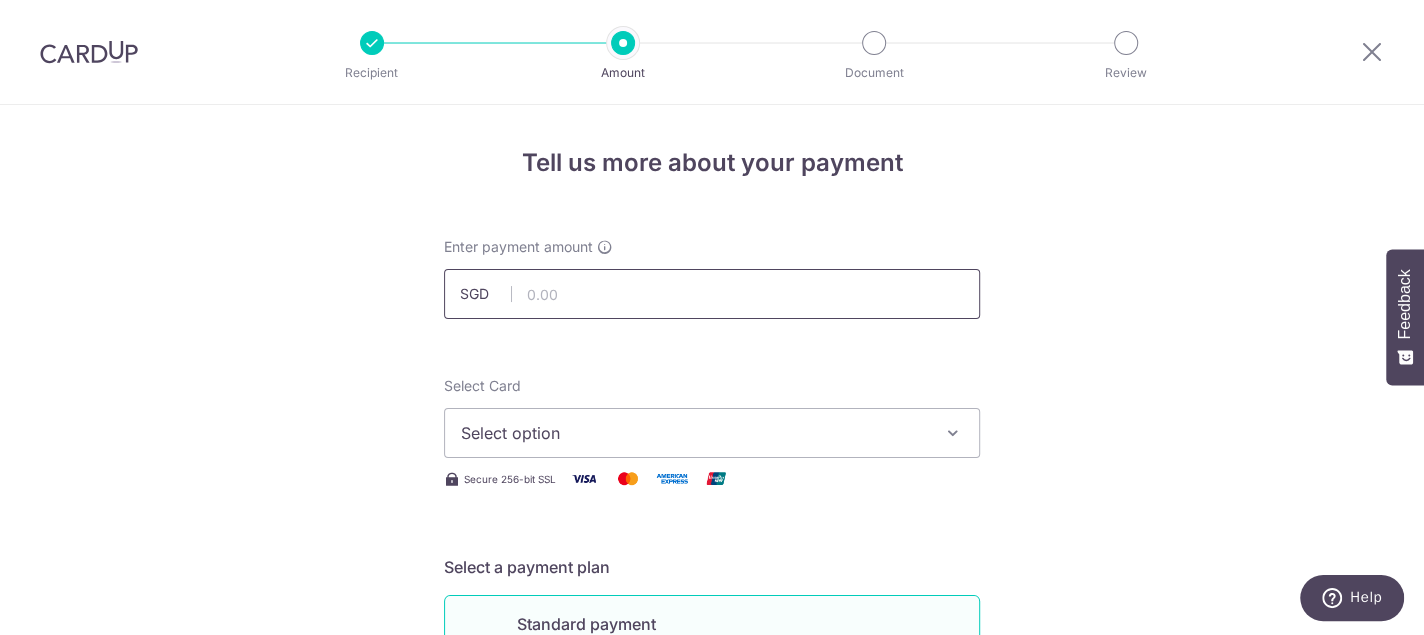 drag, startPoint x: 591, startPoint y: 284, endPoint x: 602, endPoint y: 287, distance: 11.401754 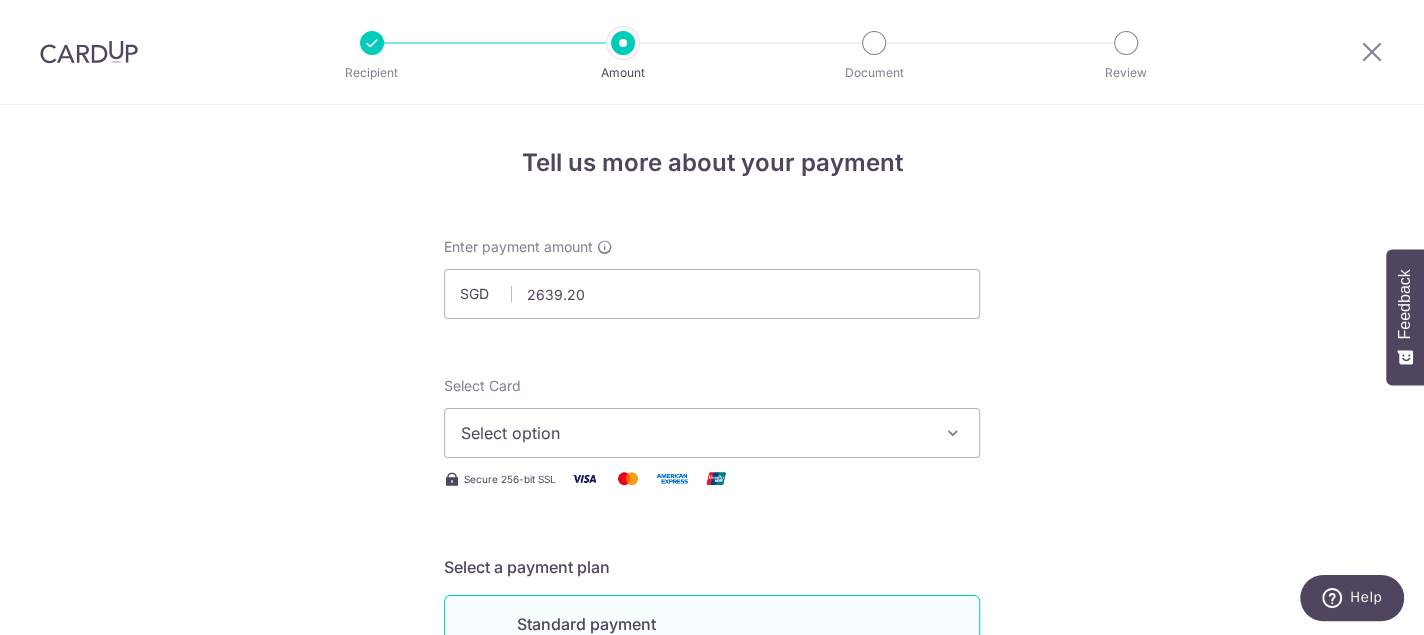 type on "2,639.20" 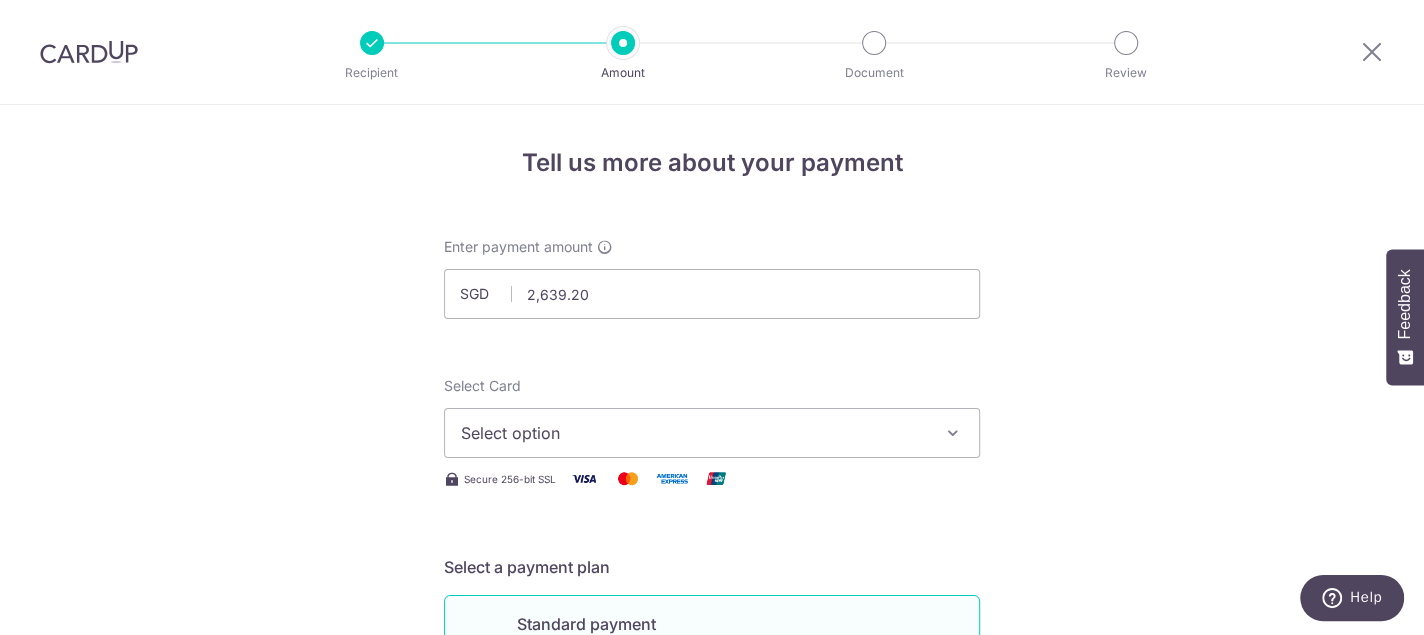 click on "Tell us more about your payment
Enter payment amount
SGD
2,639.20
2639.20
Select Card
Select option
Add credit card
Your Cards
**** 5001
**** 7299
**** 1432
**** 2303
**** 1003
Secure 256-bit SSL
Text" at bounding box center [712, 1009] 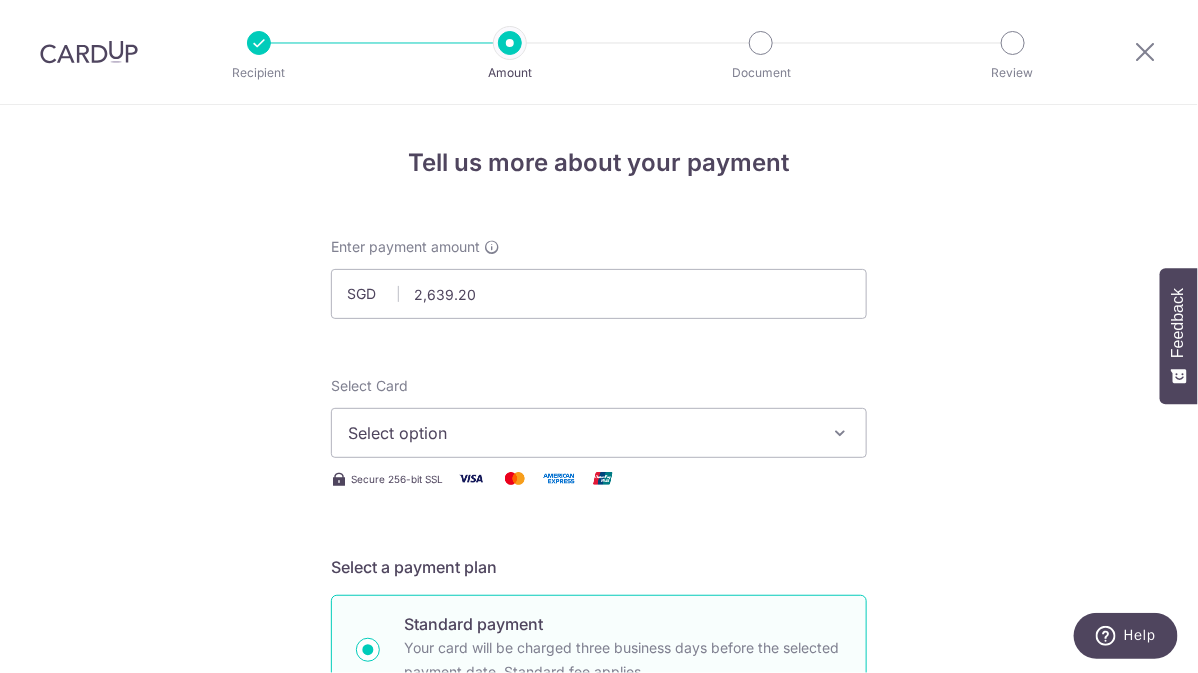 click on "Tell us more about your payment
Enter payment amount
SGD
2,639.20
2639.20
Select Card
Select option
Add credit card
Your Cards
**** 5001
**** 7299
**** 1432
**** 2303
**** 1003
Secure 256-bit SSL
Text" at bounding box center (599, 1009) 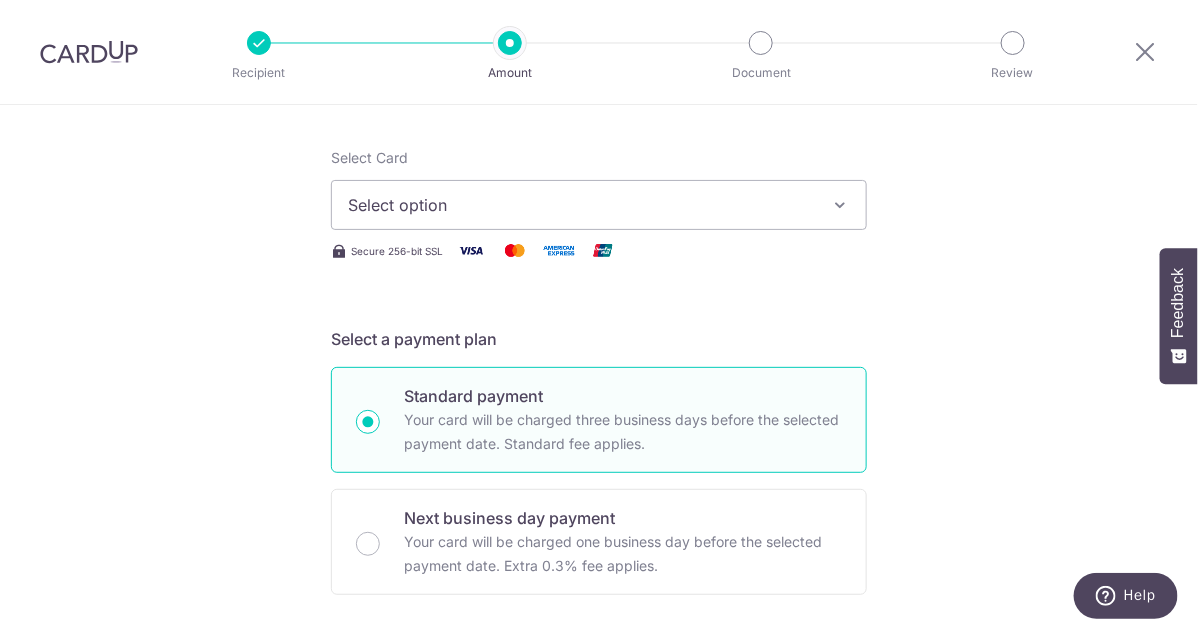 scroll, scrollTop: 200, scrollLeft: 0, axis: vertical 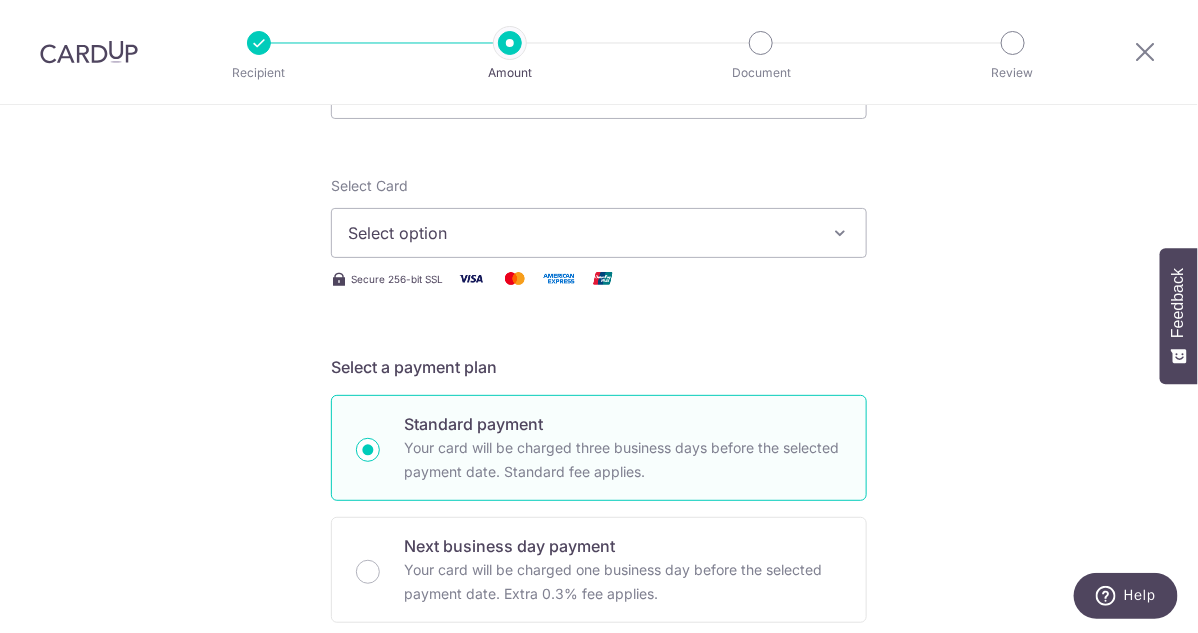 click on "Select option" at bounding box center [581, 233] 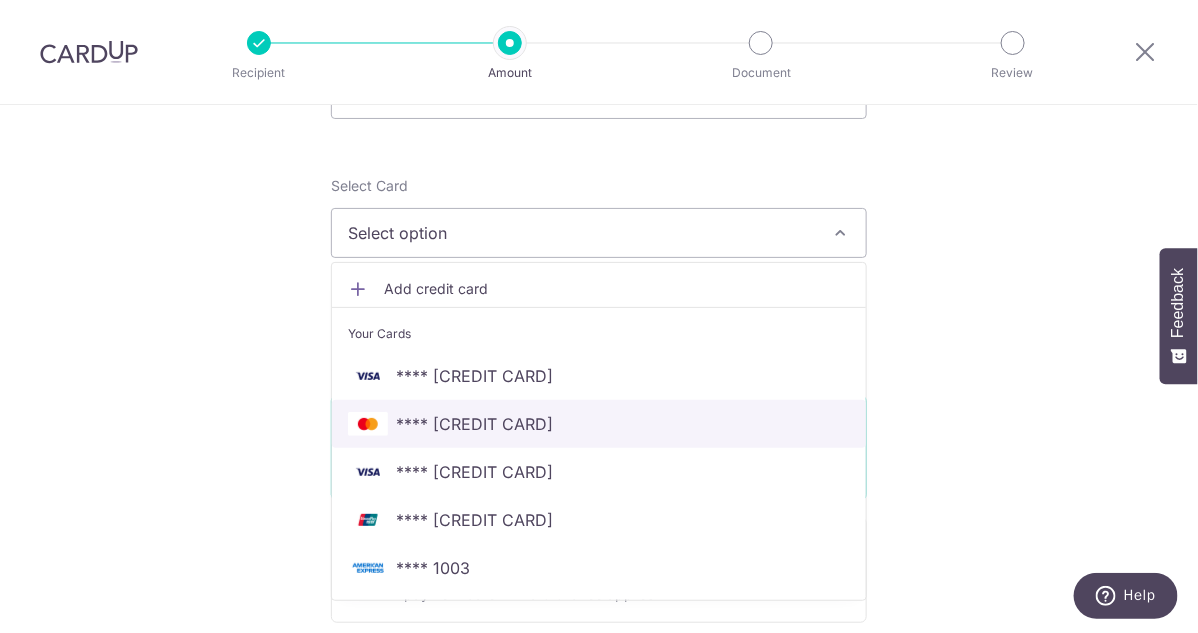 click on "**** 7299" at bounding box center (599, 424) 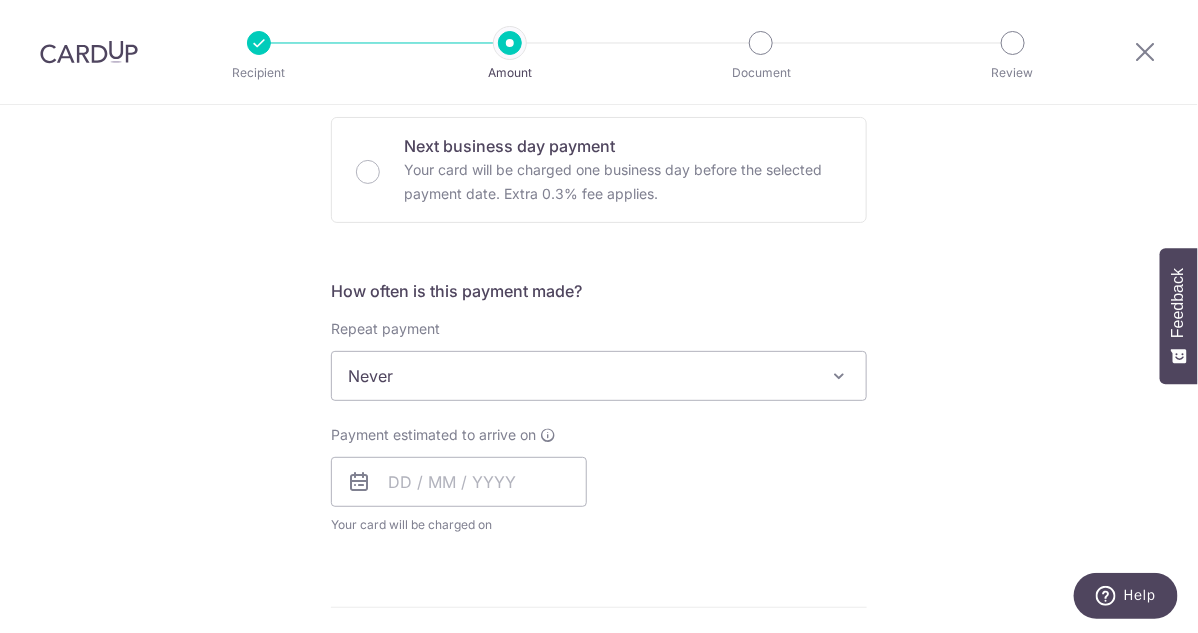 scroll, scrollTop: 700, scrollLeft: 0, axis: vertical 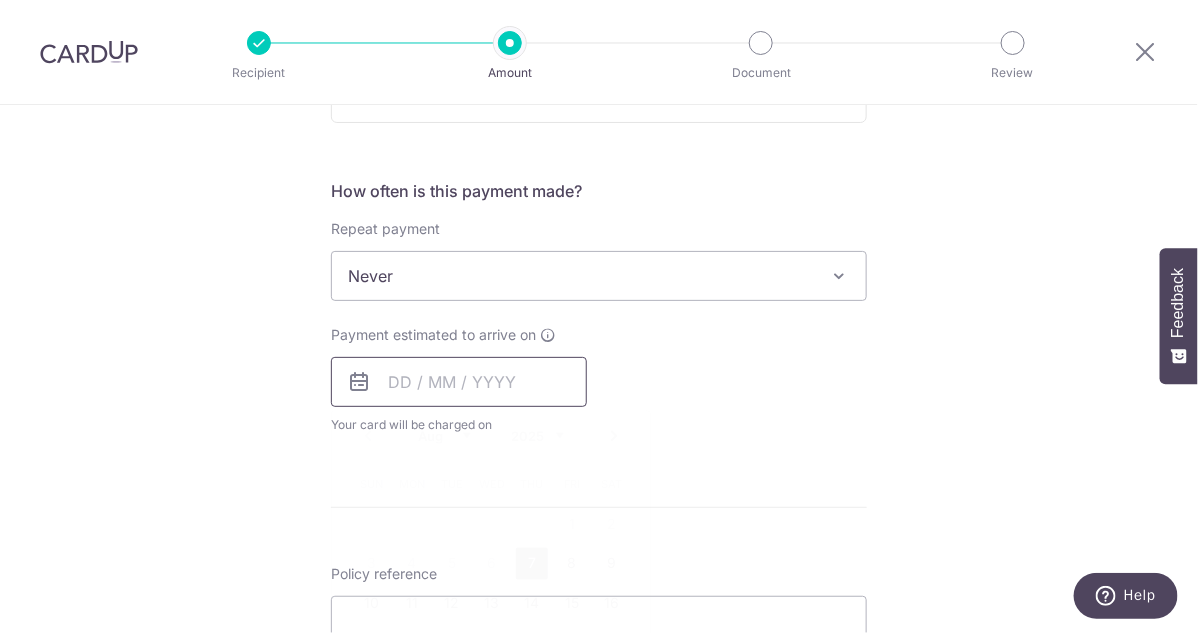 click at bounding box center [459, 382] 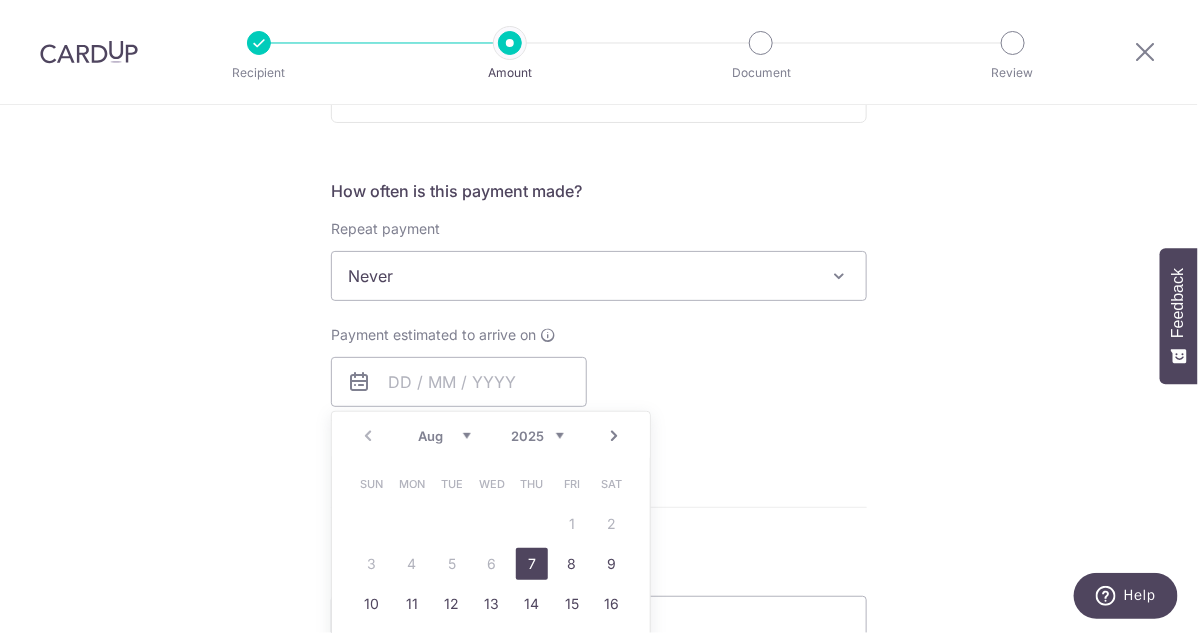 click on "7" at bounding box center [532, 564] 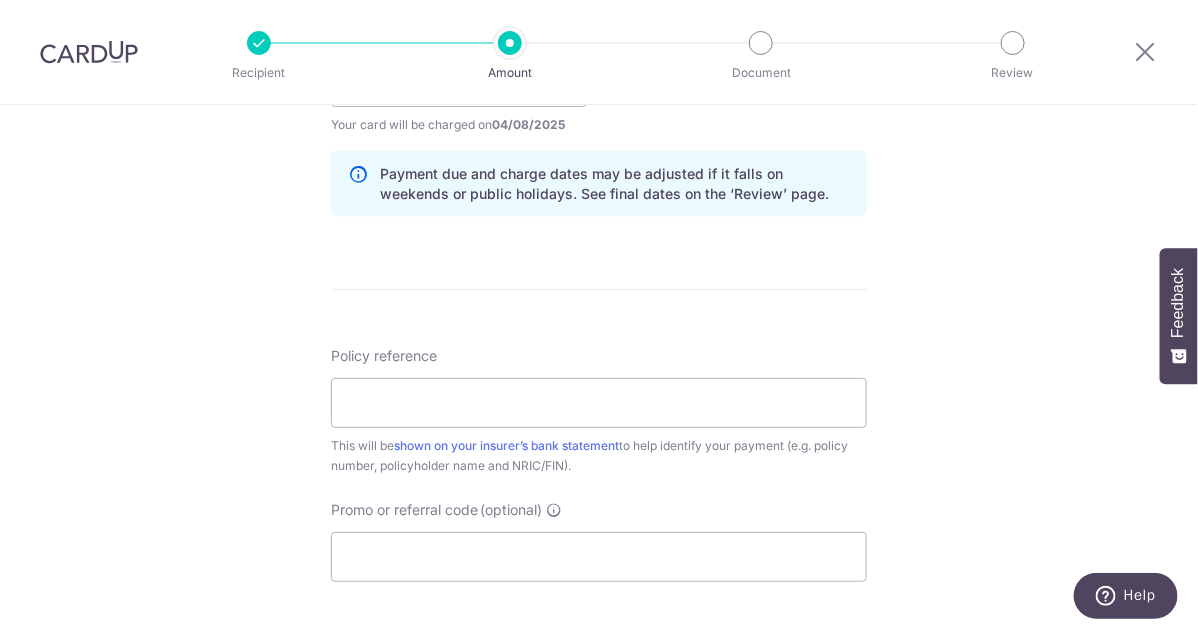 scroll, scrollTop: 1100, scrollLeft: 0, axis: vertical 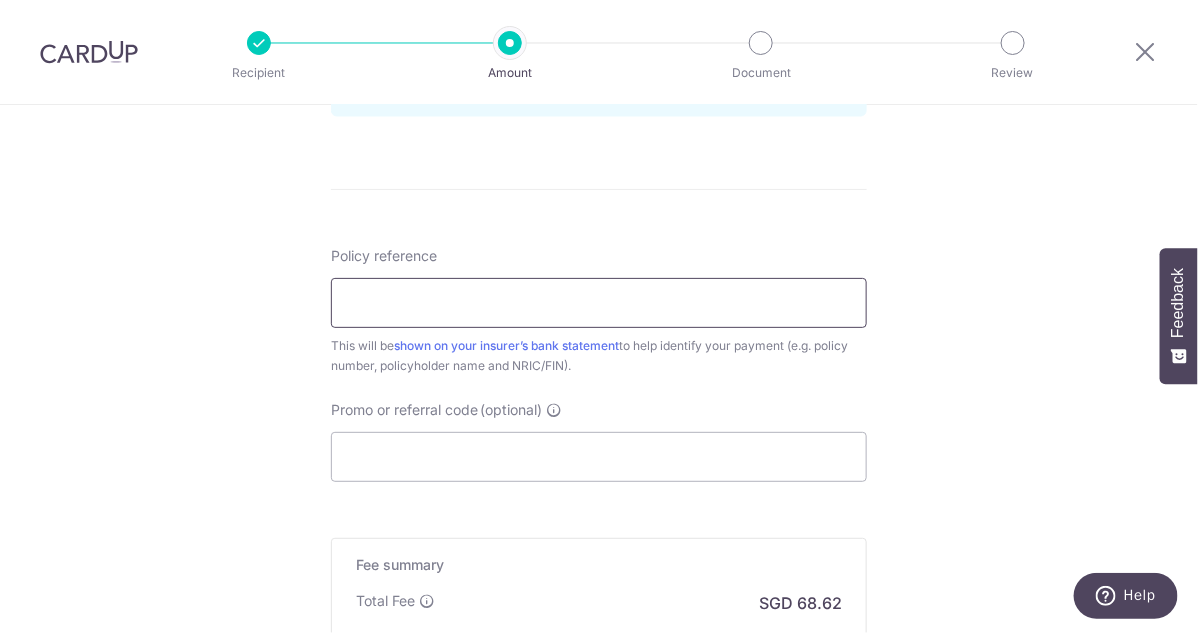 click on "Policy reference" at bounding box center [599, 303] 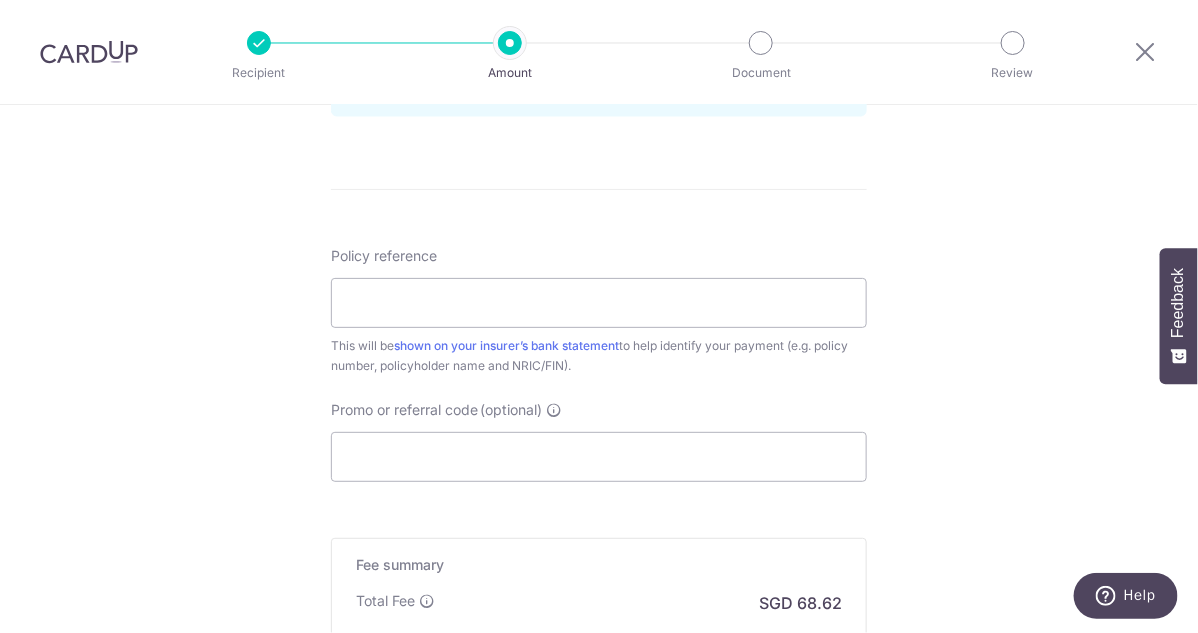 click on "Tell us more about your payment
Enter payment amount
SGD
2,639.20
2639.20
Select Card
**** 7299
Add credit card
Your Cards
**** 5001
**** 7299
**** 1432
**** 2303
**** 1003
Secure 256-bit SSL
Text
New card details" at bounding box center (599, -50) 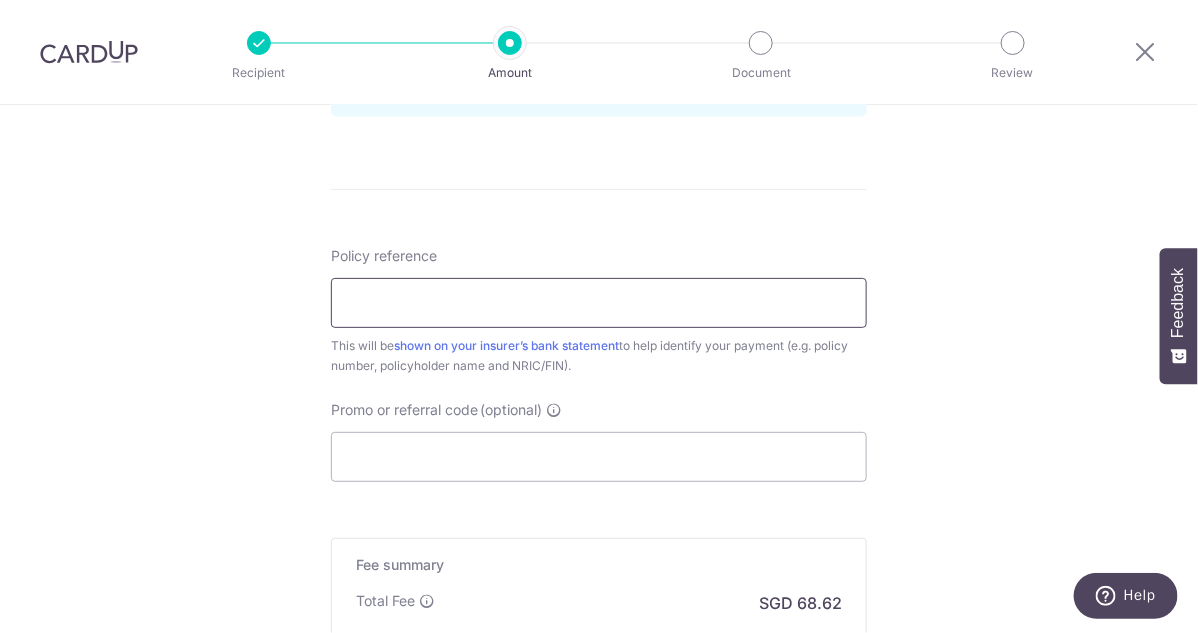 click on "Policy reference" at bounding box center (599, 303) 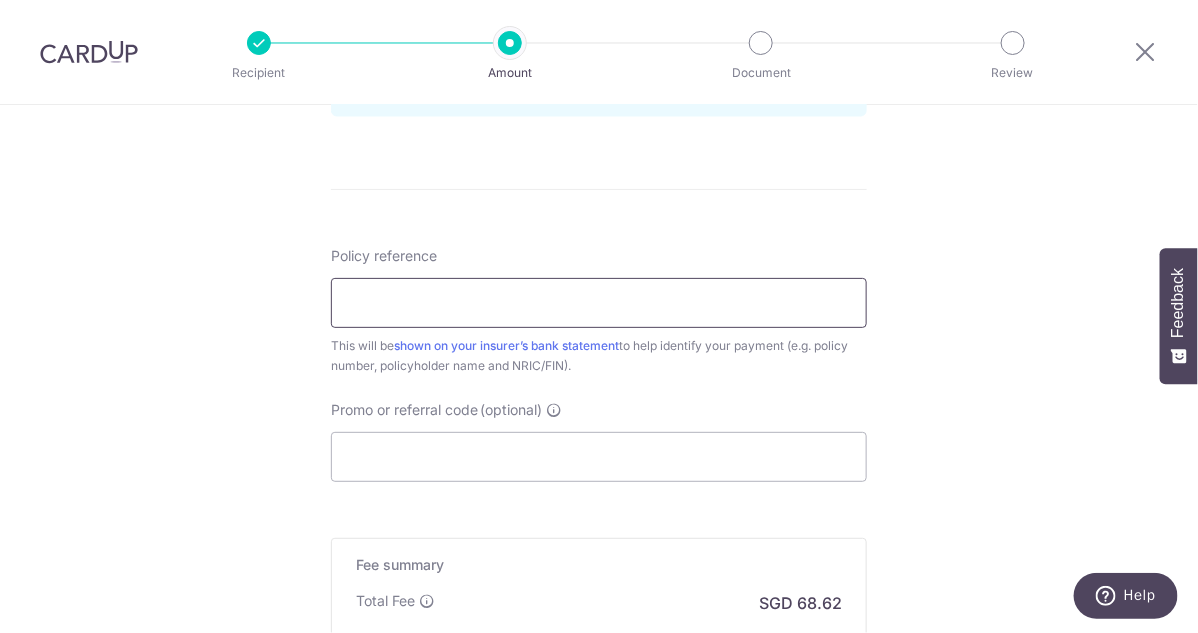 paste on "E232887703" 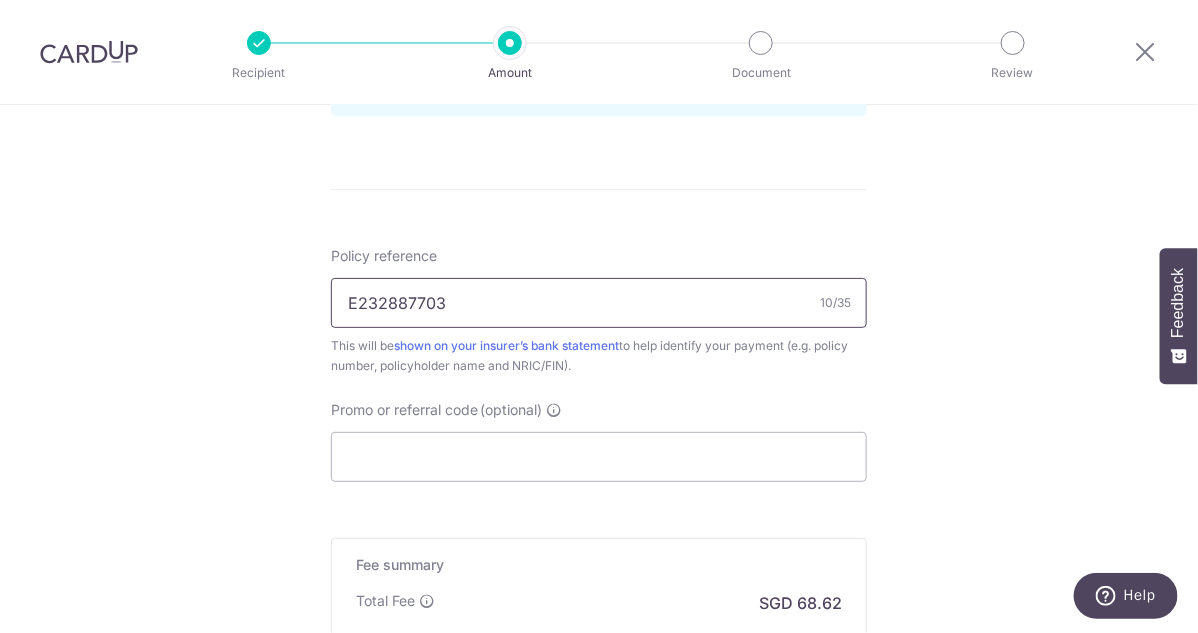 type on "E232887703" 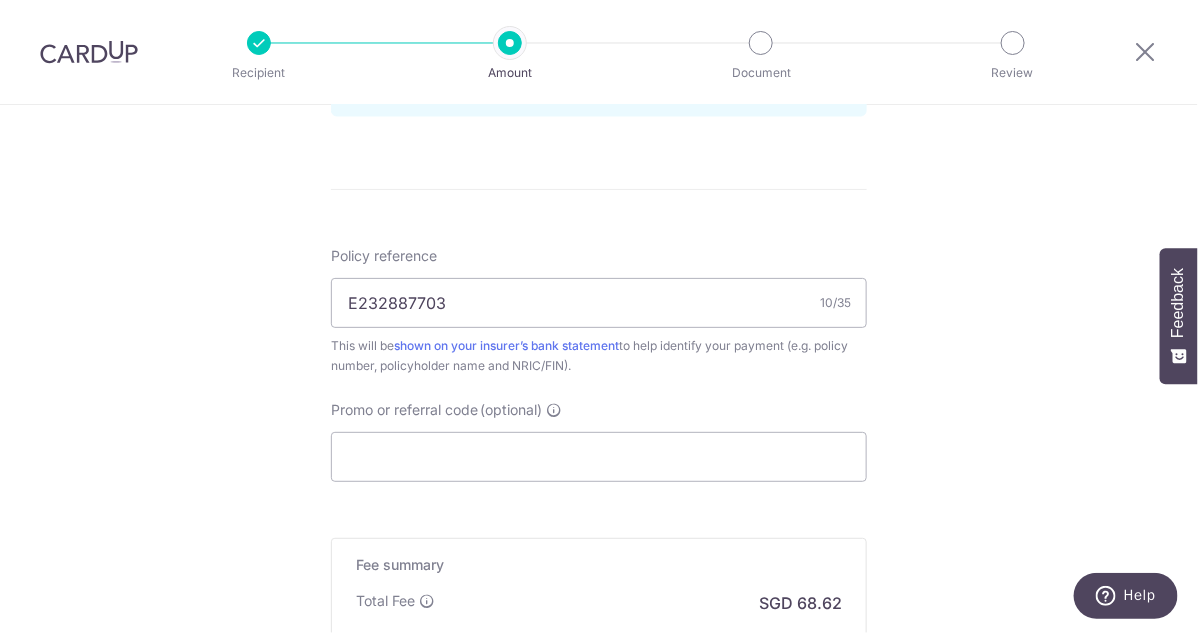 click on "Tell us more about your payment
Enter payment amount
SGD
2,639.20
2639.20
Select Card
**** 7299
Add credit card
Your Cards
**** 5001
**** 7299
**** 1432
**** 2303
**** 1003
Secure 256-bit SSL
Text
New card details" at bounding box center [599, -50] 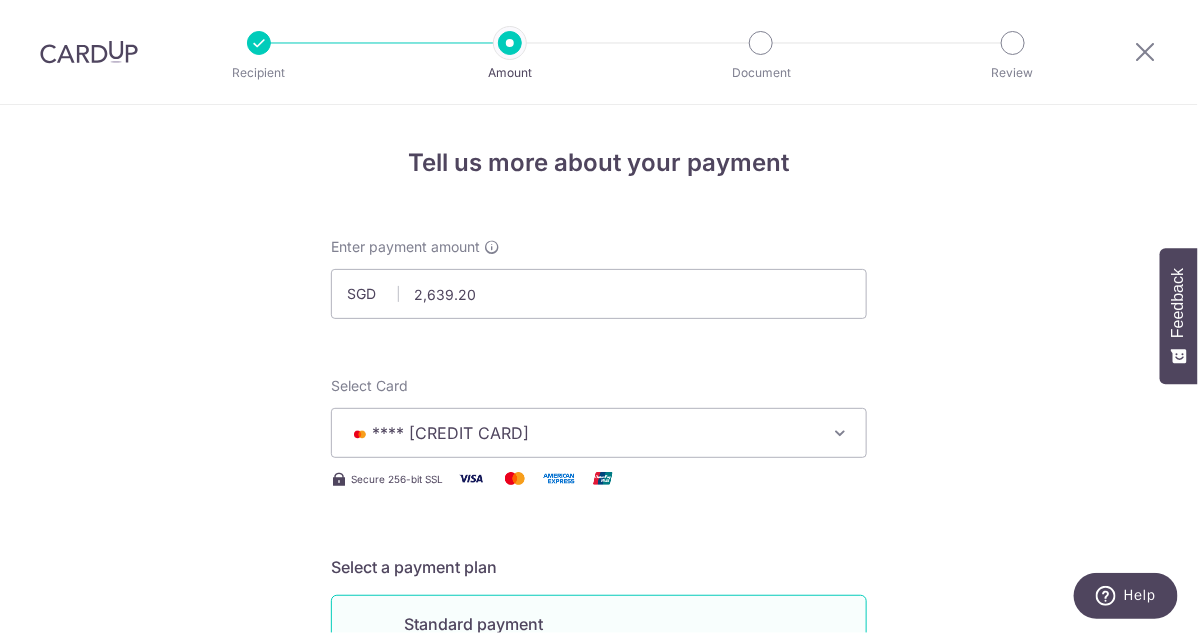 scroll, scrollTop: 500, scrollLeft: 0, axis: vertical 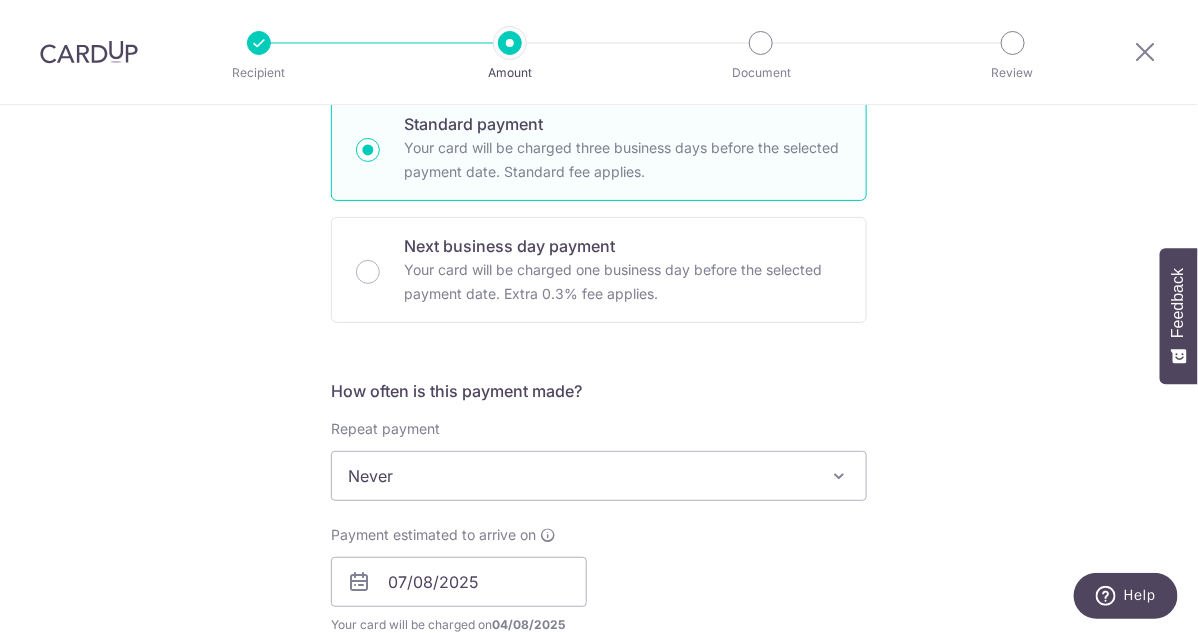 click on "Tell us more about your payment
Enter payment amount
SGD
2,639.20
2639.20
Select Card
**** 7299
Add credit card
Your Cards
**** 5001
**** 7299
**** 1432
**** 2303
**** 1003
Secure 256-bit SSL
Text
New card details" at bounding box center [599, 550] 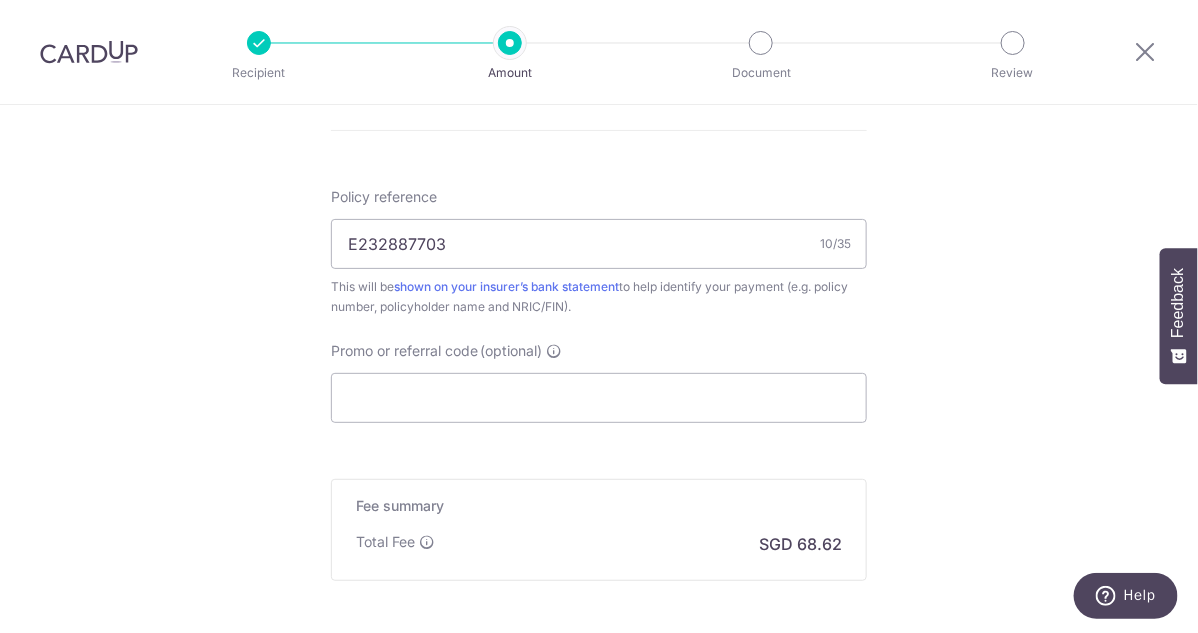 scroll, scrollTop: 1359, scrollLeft: 0, axis: vertical 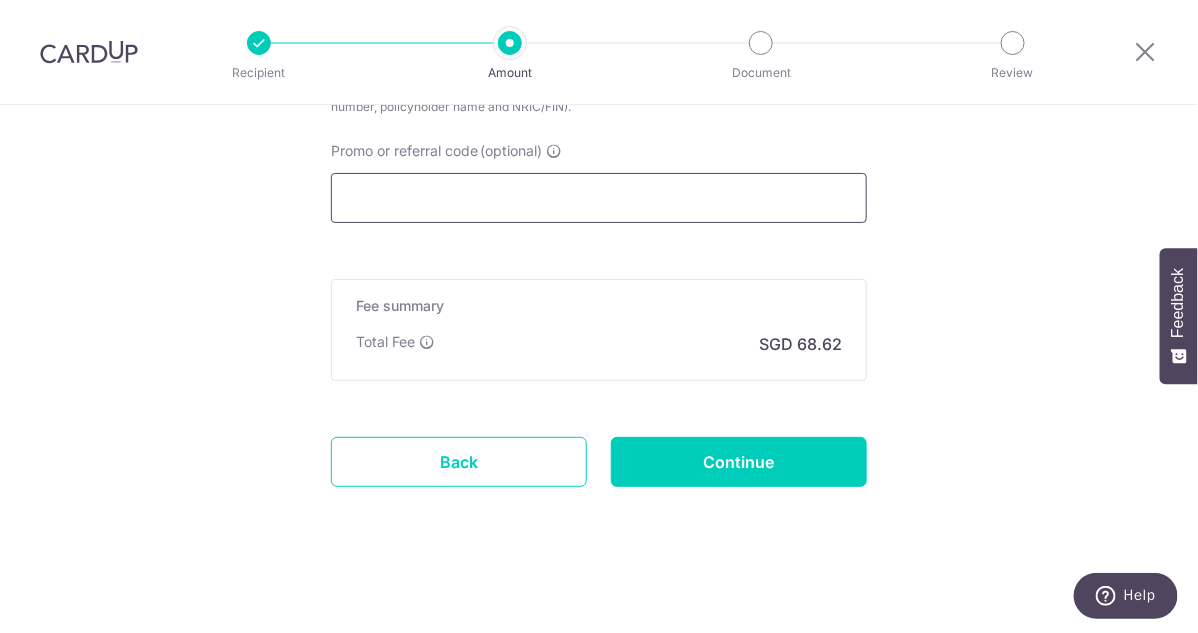 click on "Promo or referral code
(optional)" at bounding box center [599, 198] 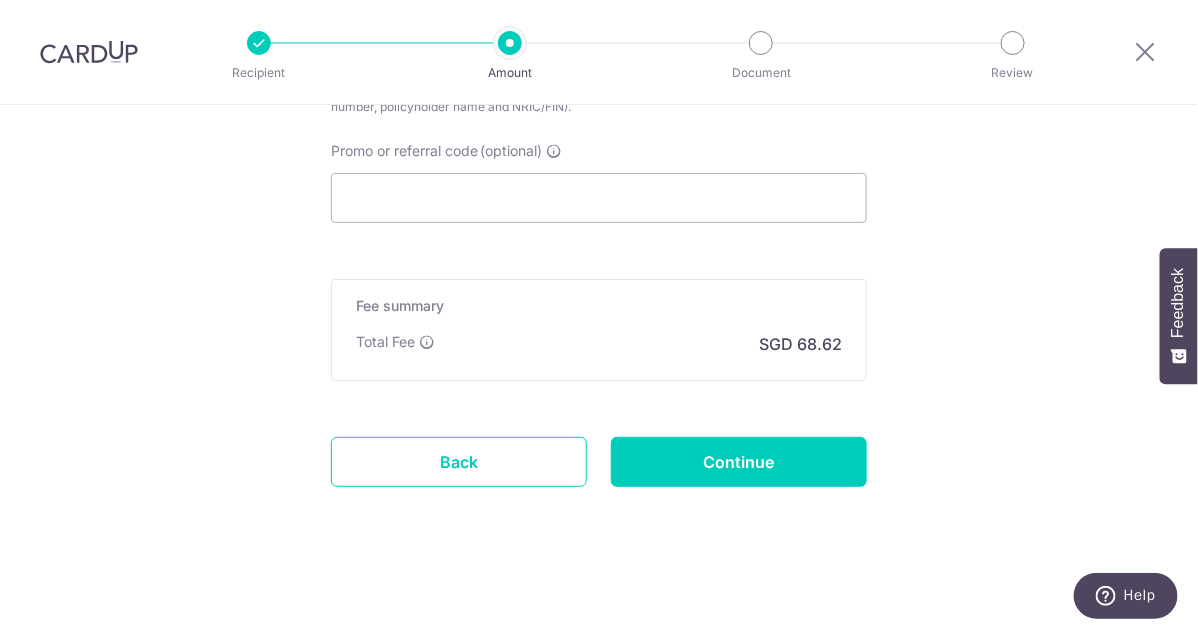 click on "Tell us more about your payment
Enter payment amount
SGD
2,639.20
2639.20
Select Card
**** 7299
Add credit card
Your Cards
**** 5001
**** 7299
**** 1432
**** 2303
**** 1003
Secure 256-bit SSL
Text
New card details" at bounding box center [599, -309] 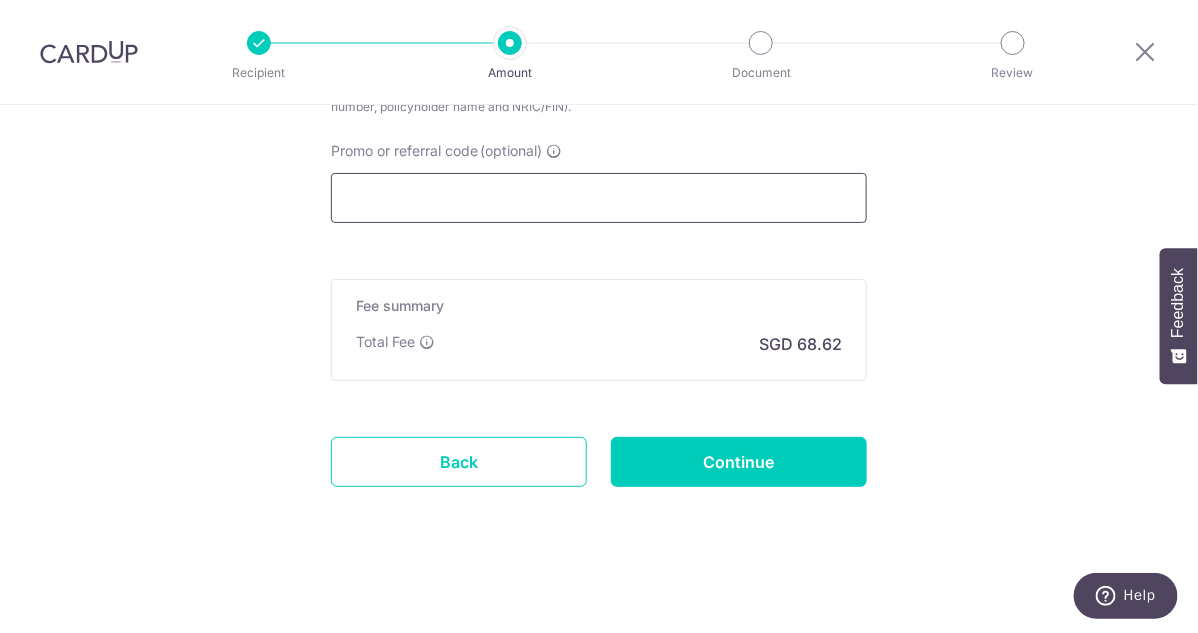 click on "Promo or referral code
(optional)" at bounding box center (599, 198) 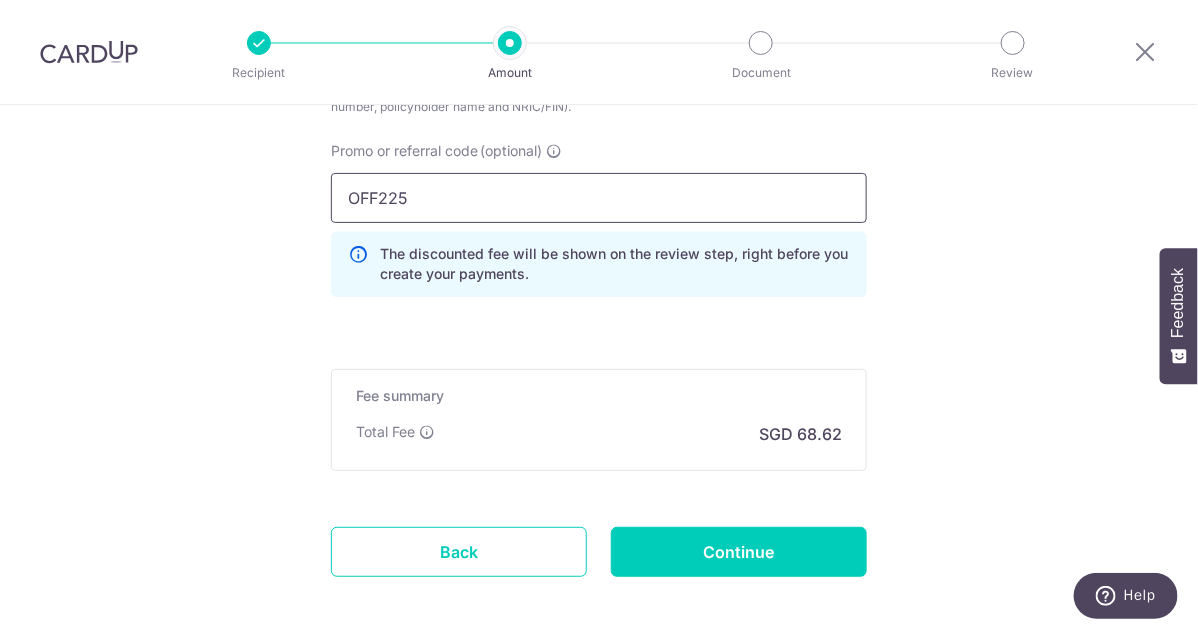 type on "OFF225" 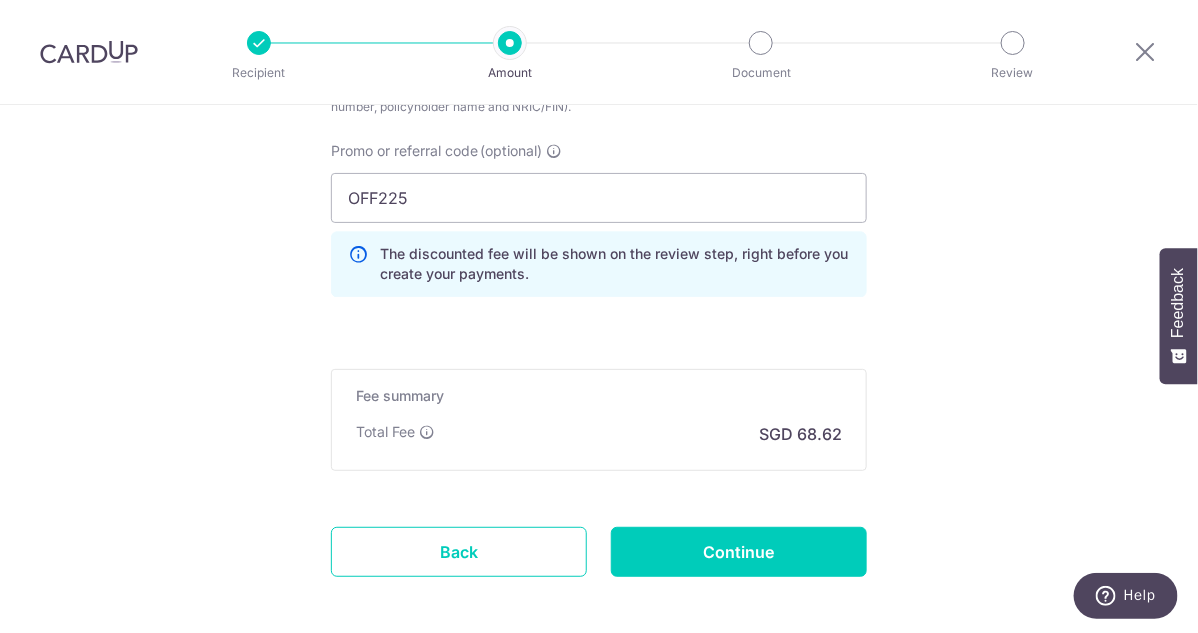 click on "Tell us more about your payment
Enter payment amount
SGD
2,639.20
2639.20
Select Card
**** 7299
Add credit card
Your Cards
**** 5001
**** 7299
**** 1432
**** 2303
**** 1003
Secure 256-bit SSL
Text
New card details" at bounding box center [599, -264] 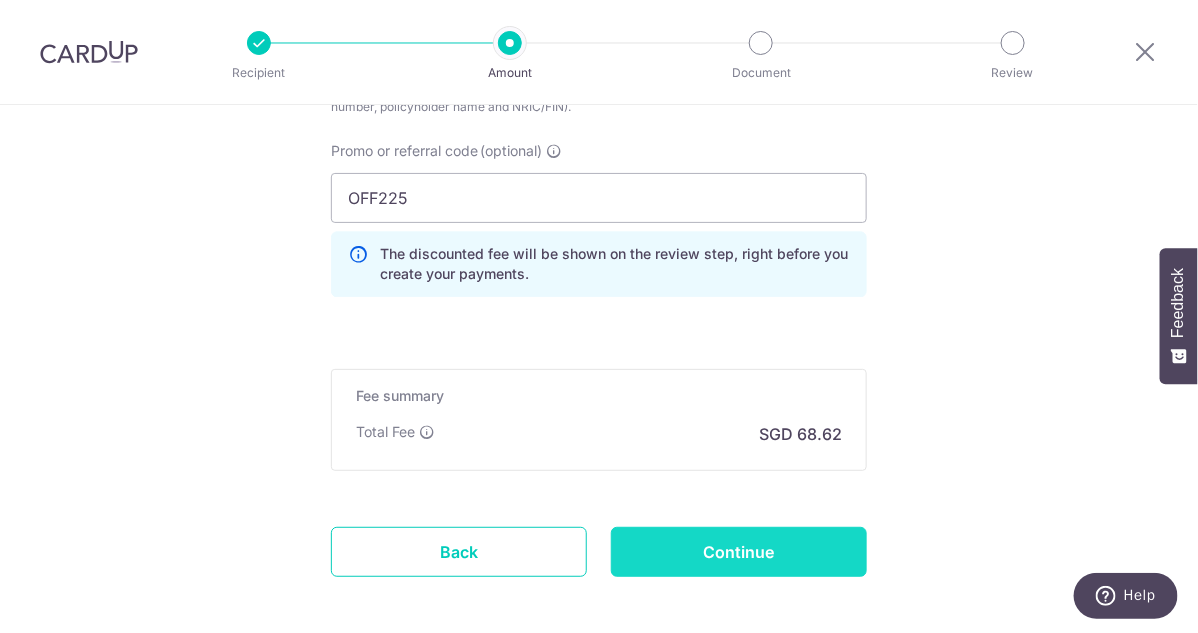 drag, startPoint x: 727, startPoint y: 544, endPoint x: 754, endPoint y: 539, distance: 27.45906 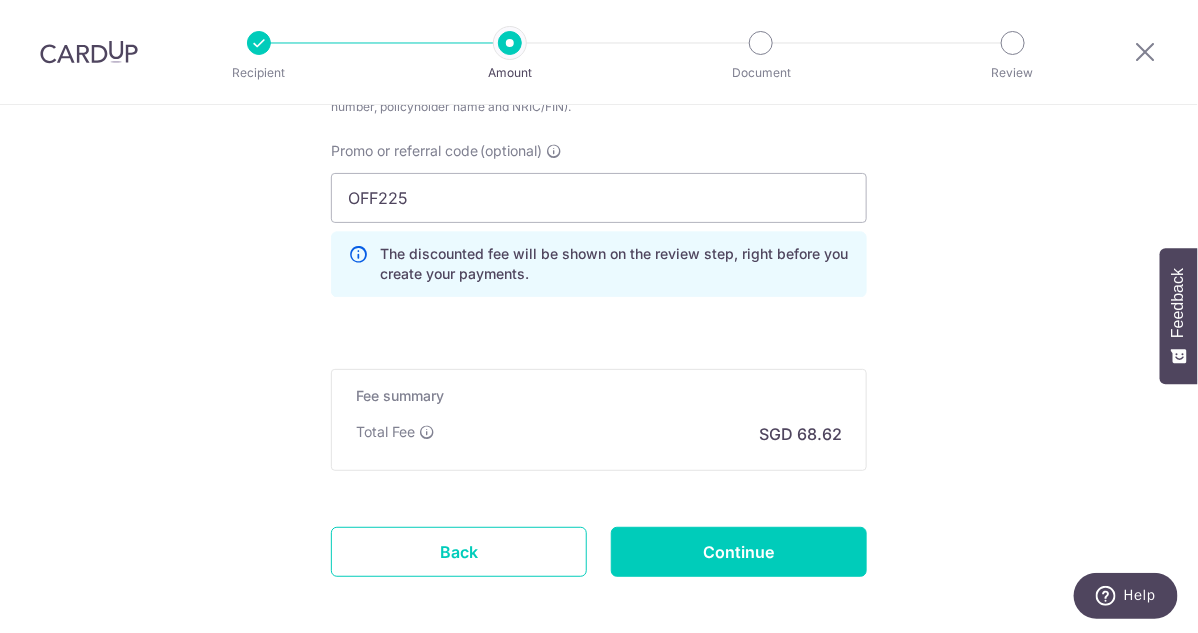 type on "Create Schedule" 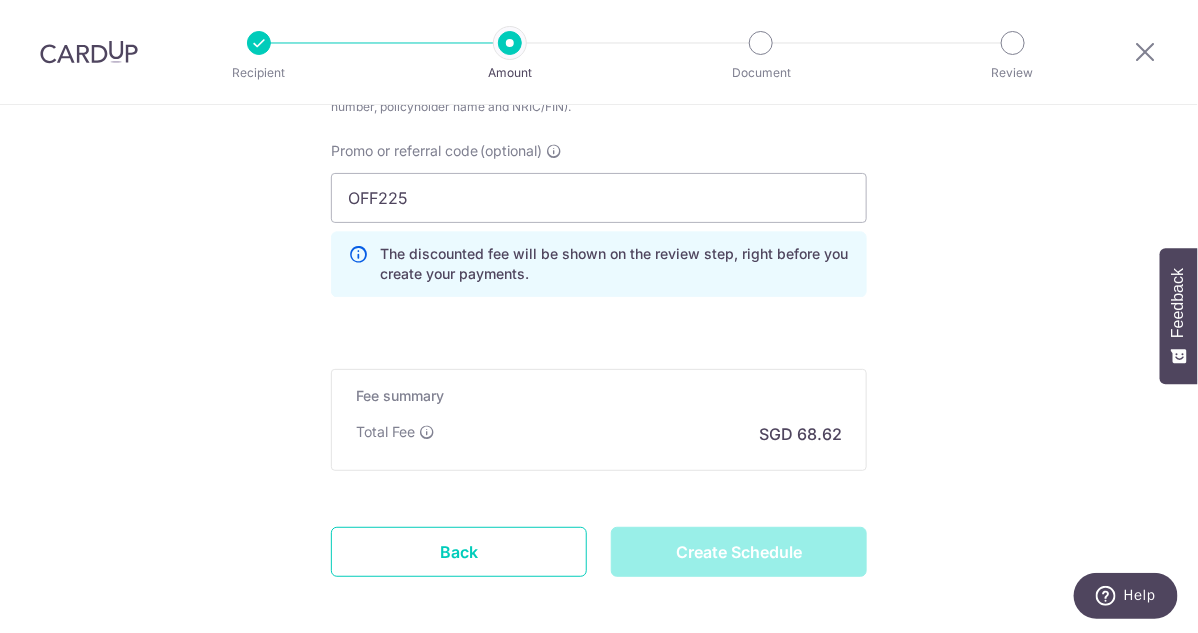 scroll, scrollTop: 1271, scrollLeft: 0, axis: vertical 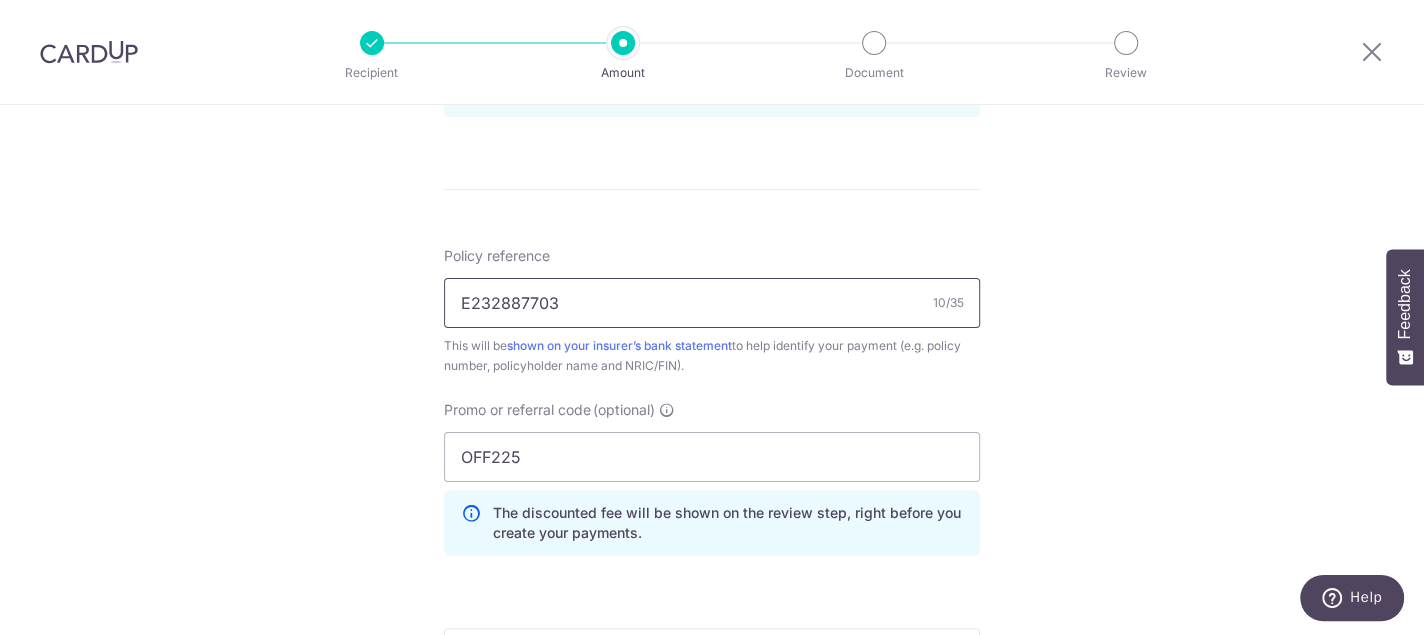 click on "E232887703" at bounding box center [712, 303] 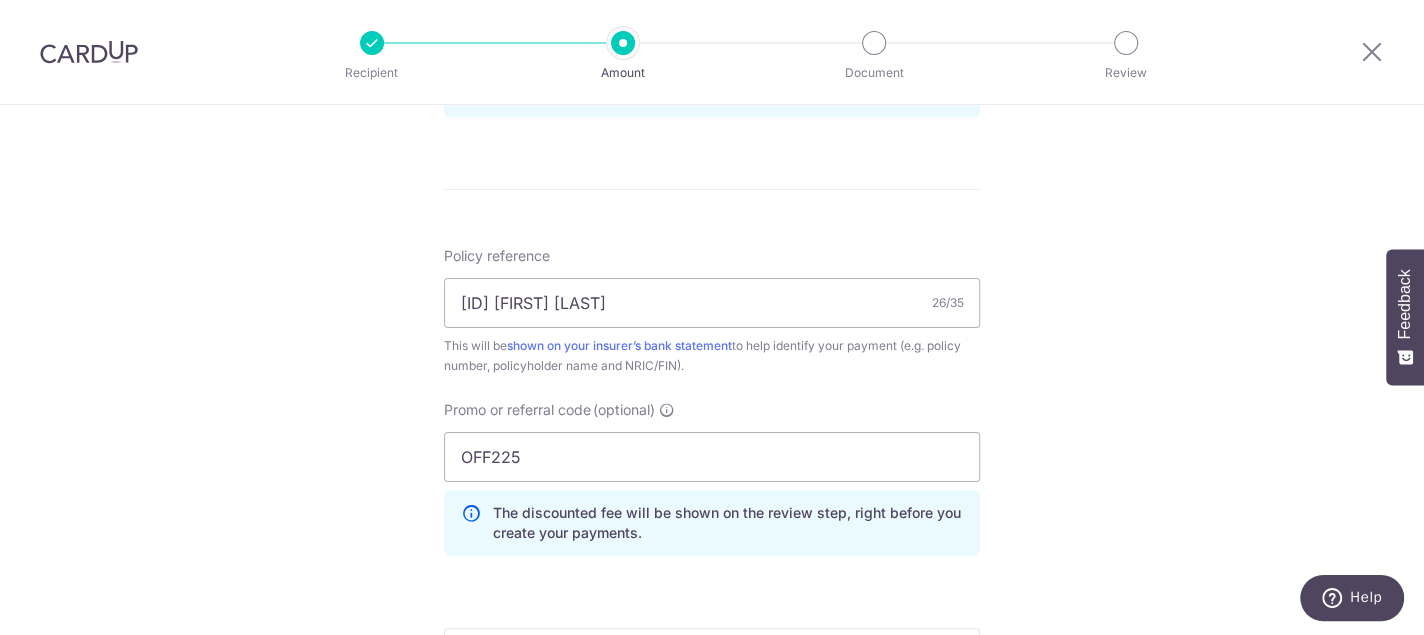 click on "Tell us more about your payment
Enter payment amount
SGD
2,639.20
2639.20
Select Card
**** 7299
Add credit card
Your Cards
**** 5001
**** 7299
**** 1432
**** 2303
**** 1003
Secure 256-bit SSL
Text
New card details" at bounding box center (712, -5) 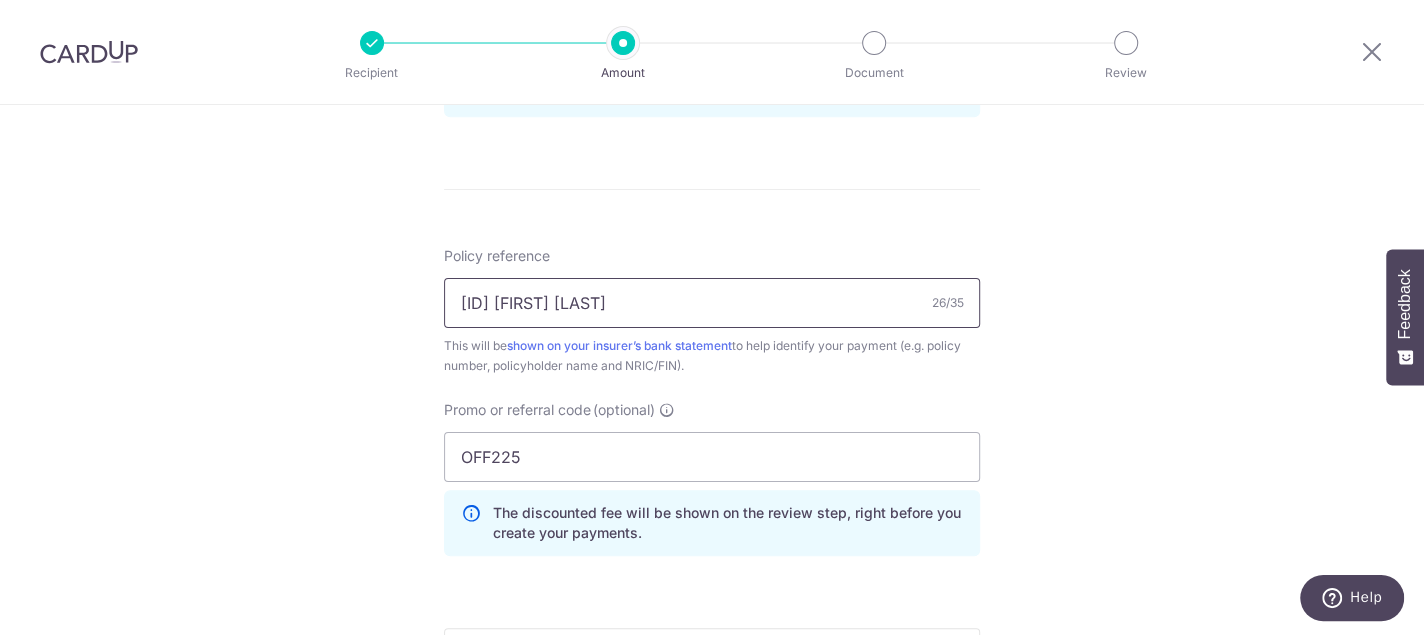 click on "E232887703 Danny S7482936H" at bounding box center [712, 303] 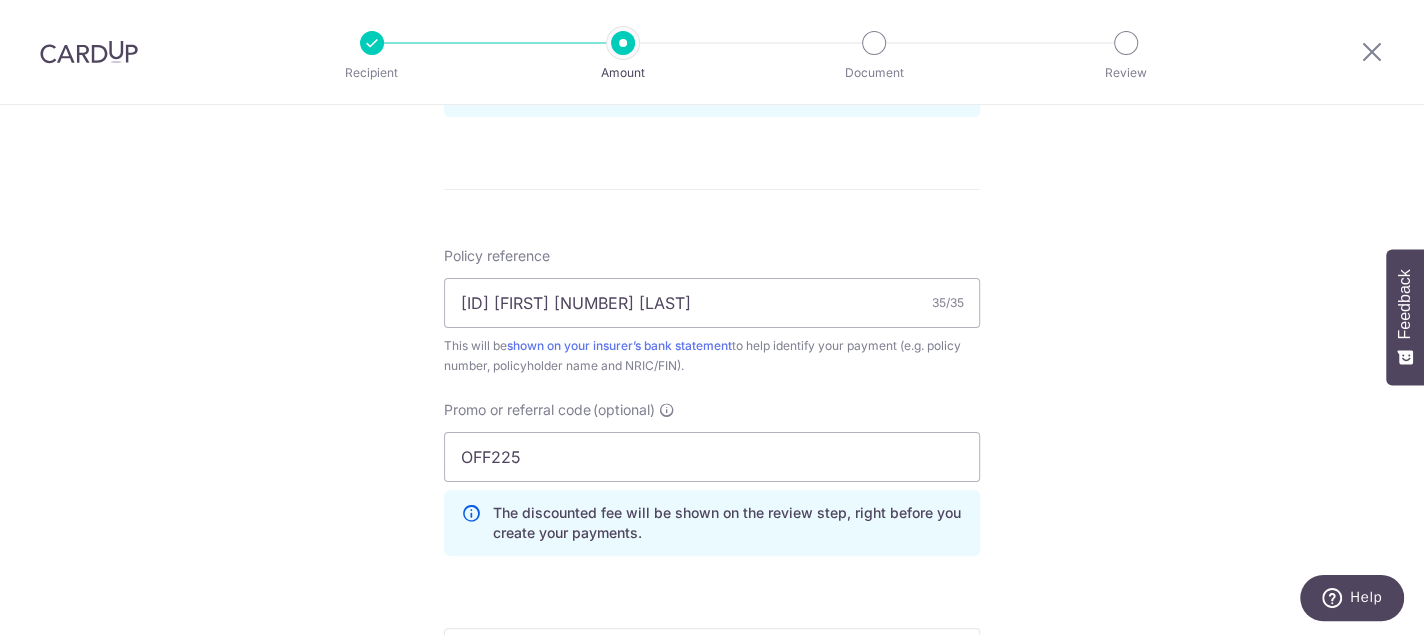 click on "Tell us more about your payment
Enter payment amount
SGD
2,639.20
2639.20
Select Card
**** 7299
Add credit card
Your Cards
**** 5001
**** 7299
**** 1432
**** 2303
**** 1003
Secure 256-bit SSL
Text
New card details" at bounding box center [712, -5] 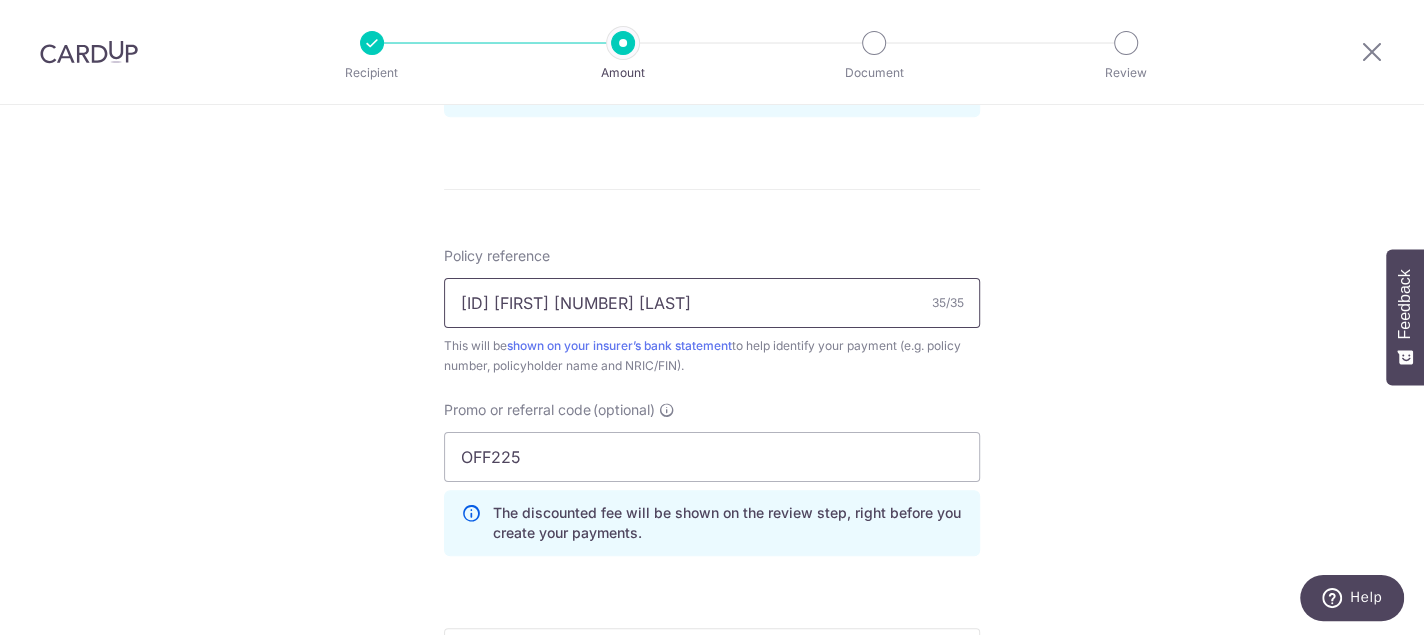 click on "E232887703 Danny 96695446 S7482936H" at bounding box center [712, 303] 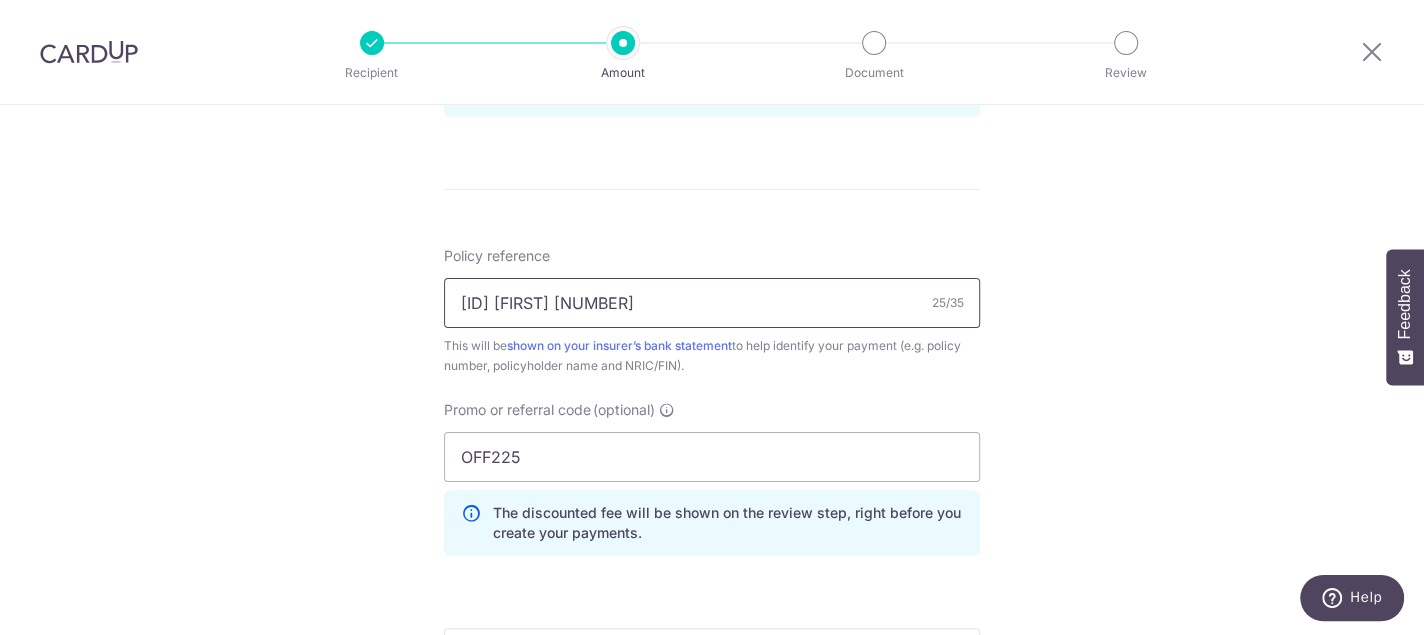 type on "E232887703 Danny 96695446" 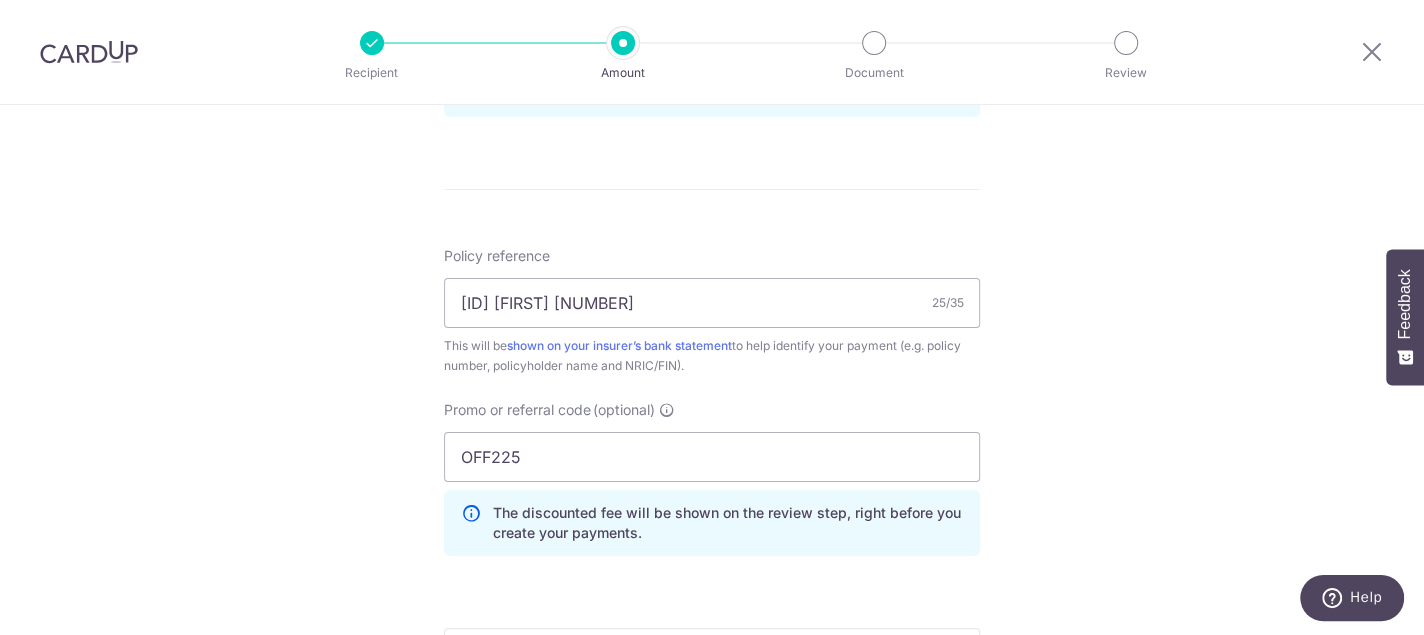 click on "Tell us more about your payment
Enter payment amount
SGD
2,639.20
2639.20
Select Card
**** 7299
Add credit card
Your Cards
**** 5001
**** 7299
**** 1432
**** 2303
**** 1003
Secure 256-bit SSL
Text
New card details" at bounding box center [712, -5] 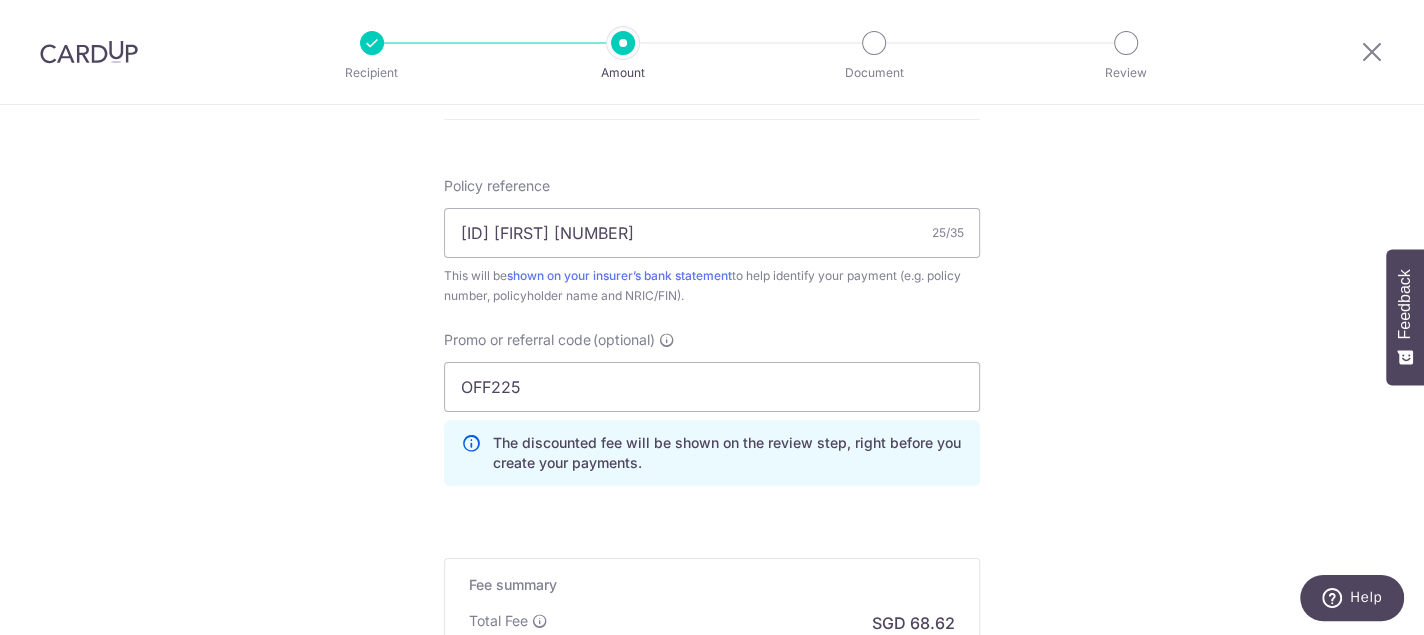 scroll, scrollTop: 1200, scrollLeft: 0, axis: vertical 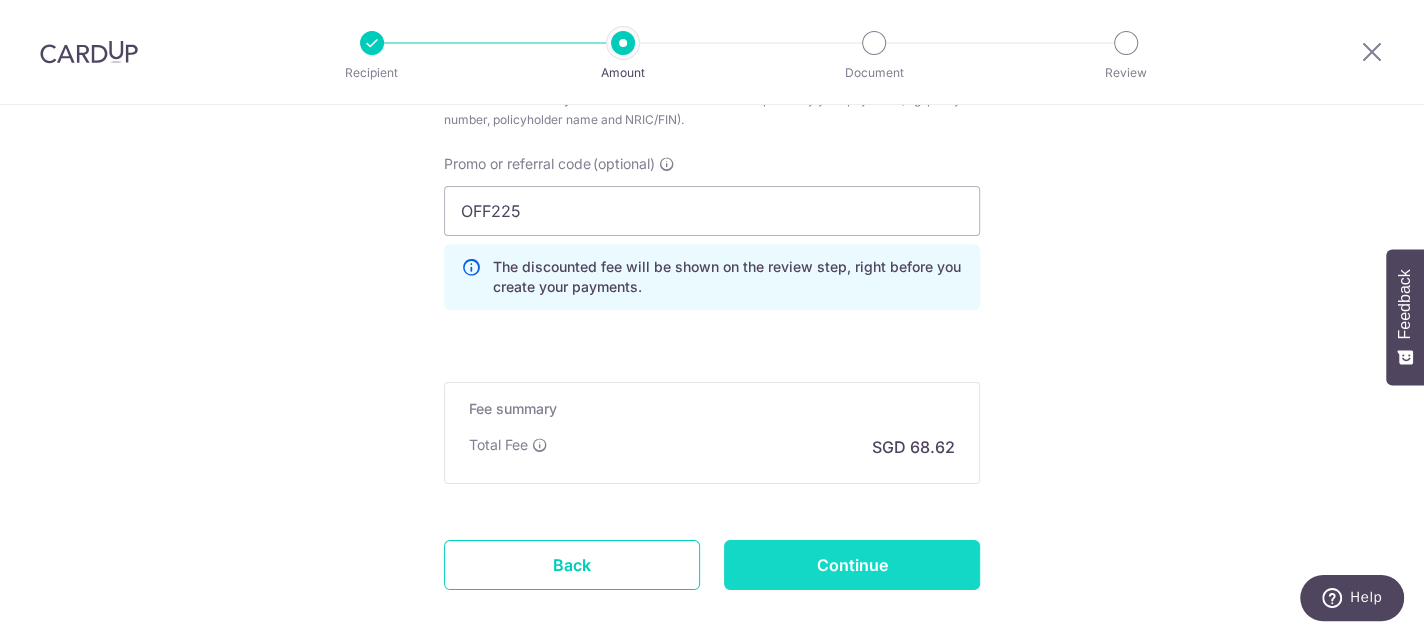 click on "Continue" at bounding box center [852, 565] 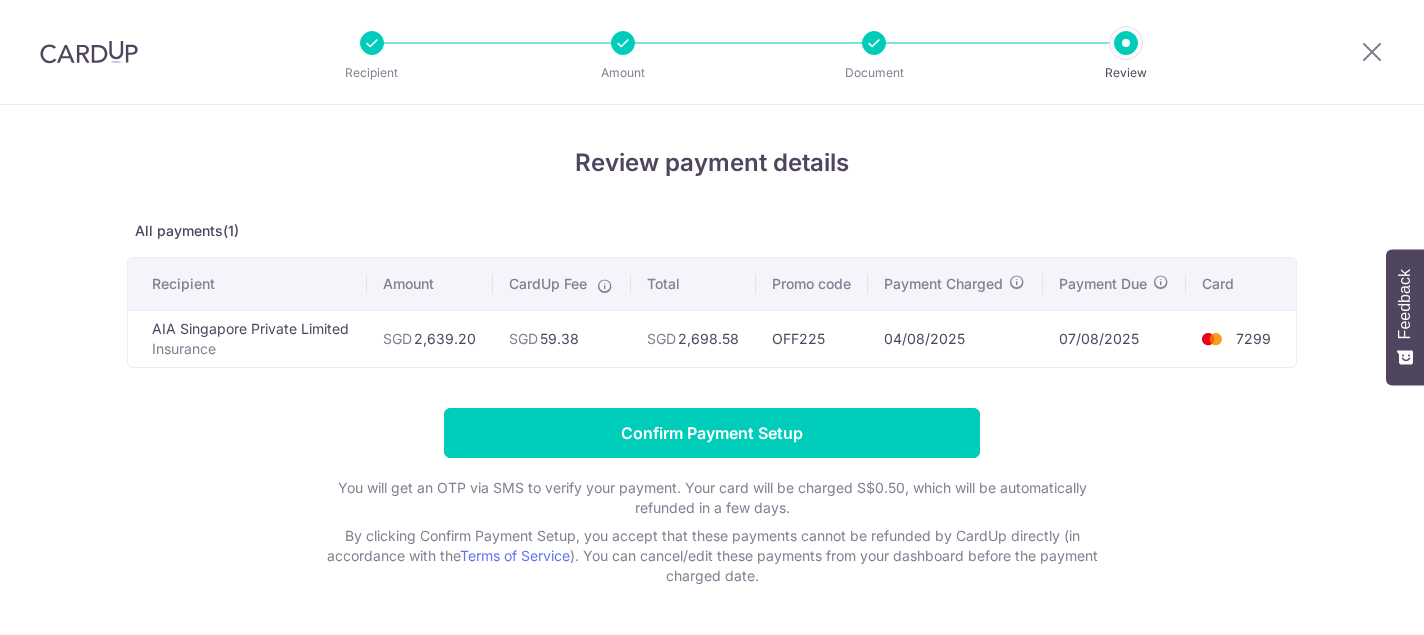 scroll, scrollTop: 0, scrollLeft: 0, axis: both 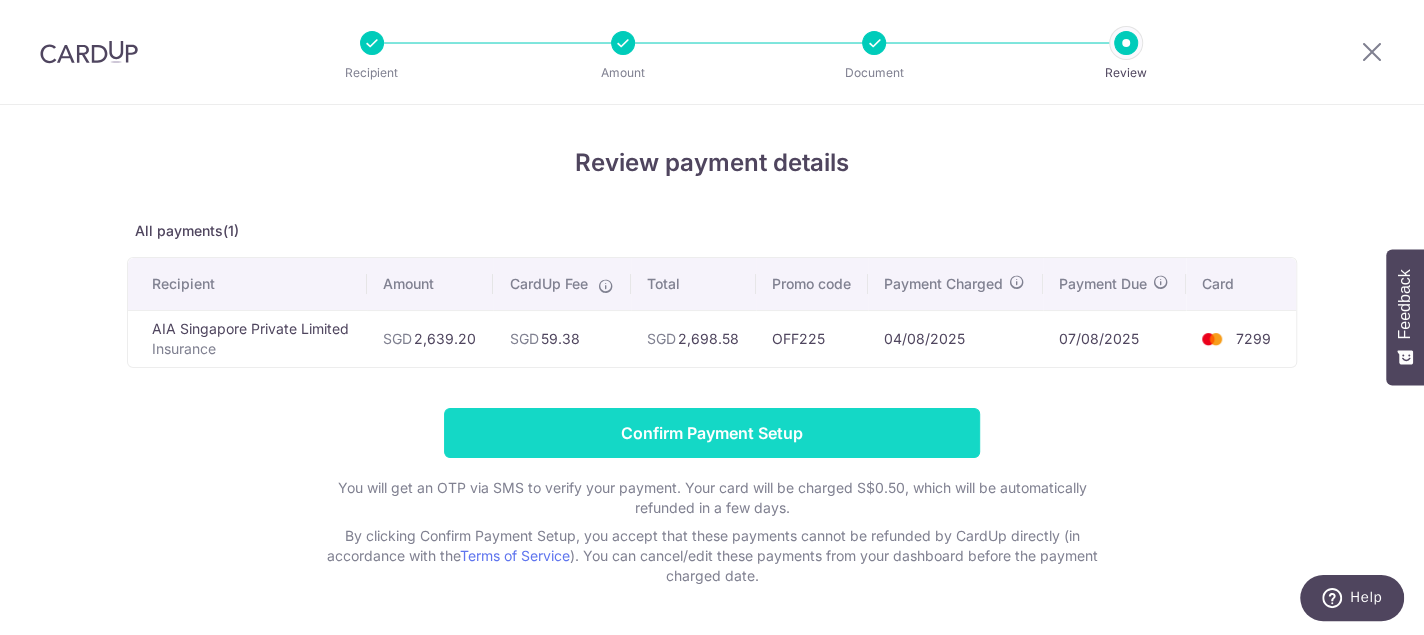 click on "Confirm Payment Setup" at bounding box center [712, 433] 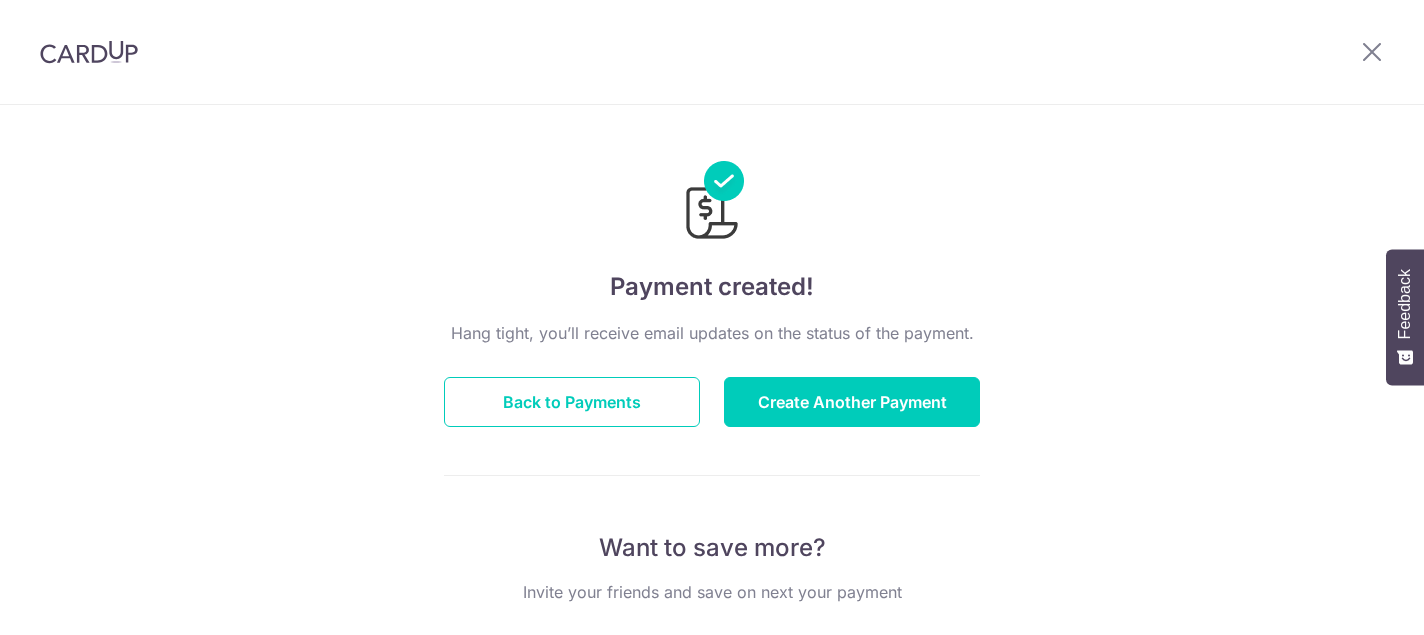 scroll, scrollTop: 0, scrollLeft: 0, axis: both 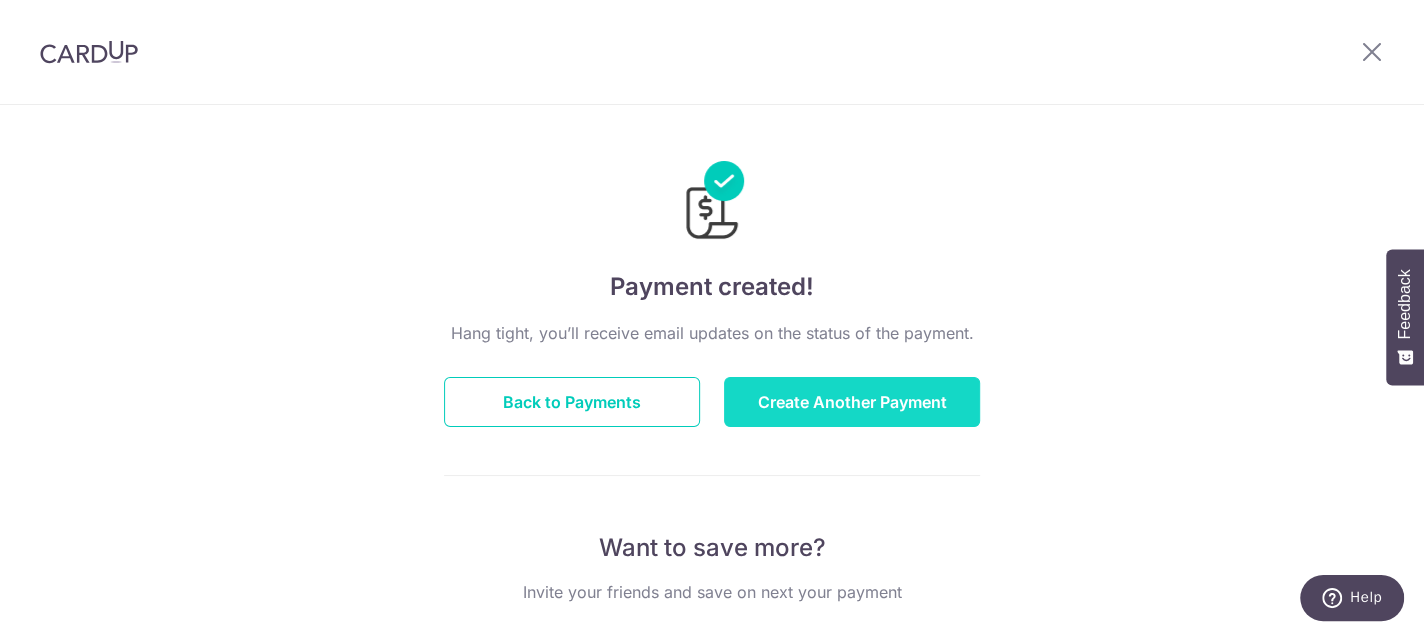 click on "Create Another Payment" at bounding box center [852, 402] 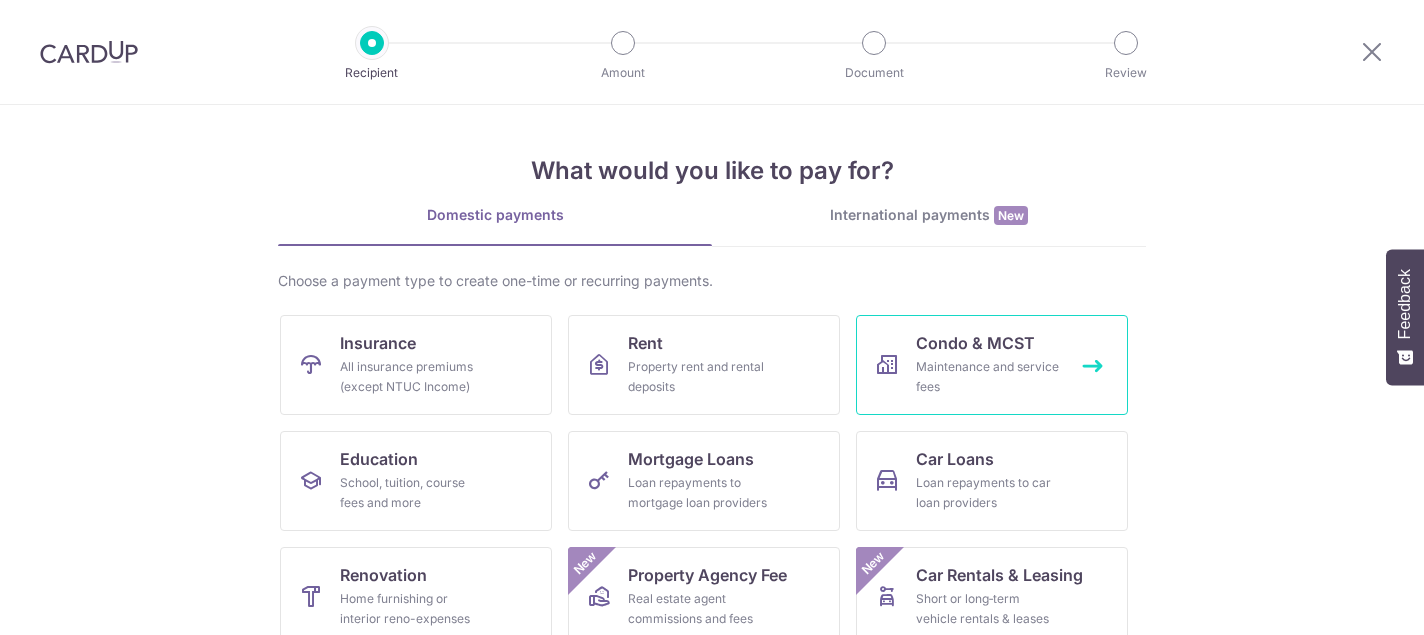 scroll, scrollTop: 0, scrollLeft: 0, axis: both 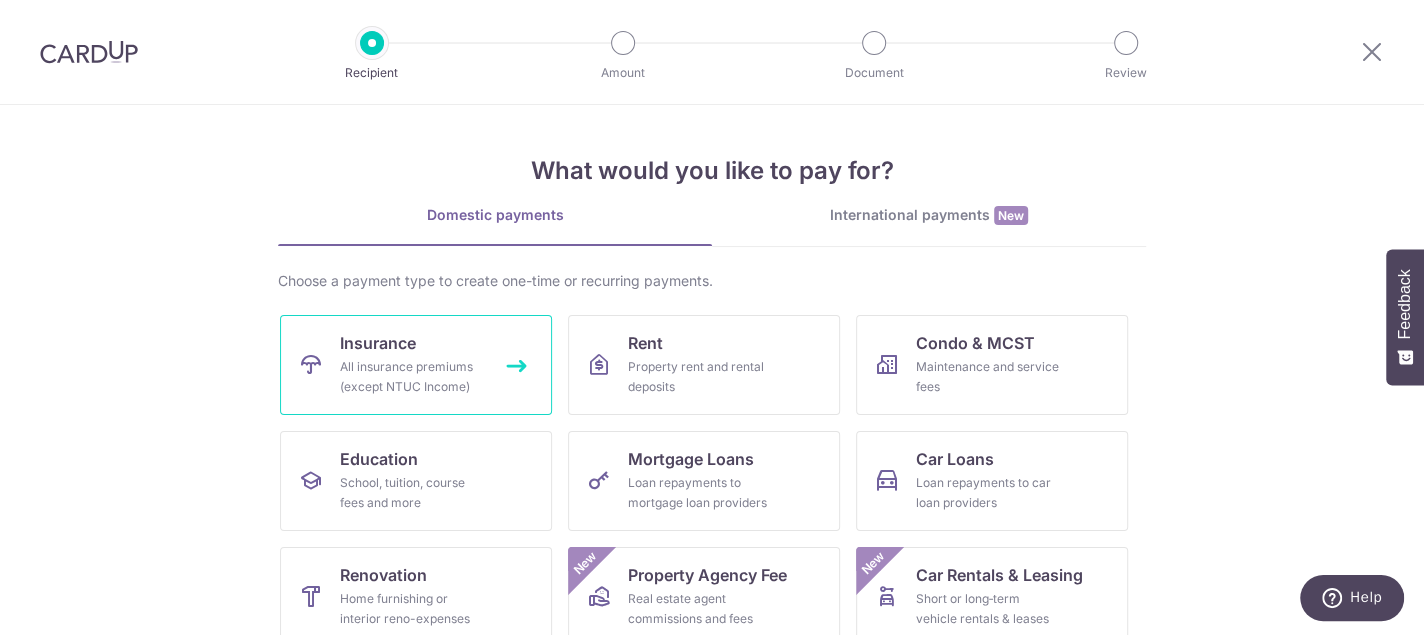 click on "Insurance All insurance premiums (except NTUC Income)" at bounding box center (416, 365) 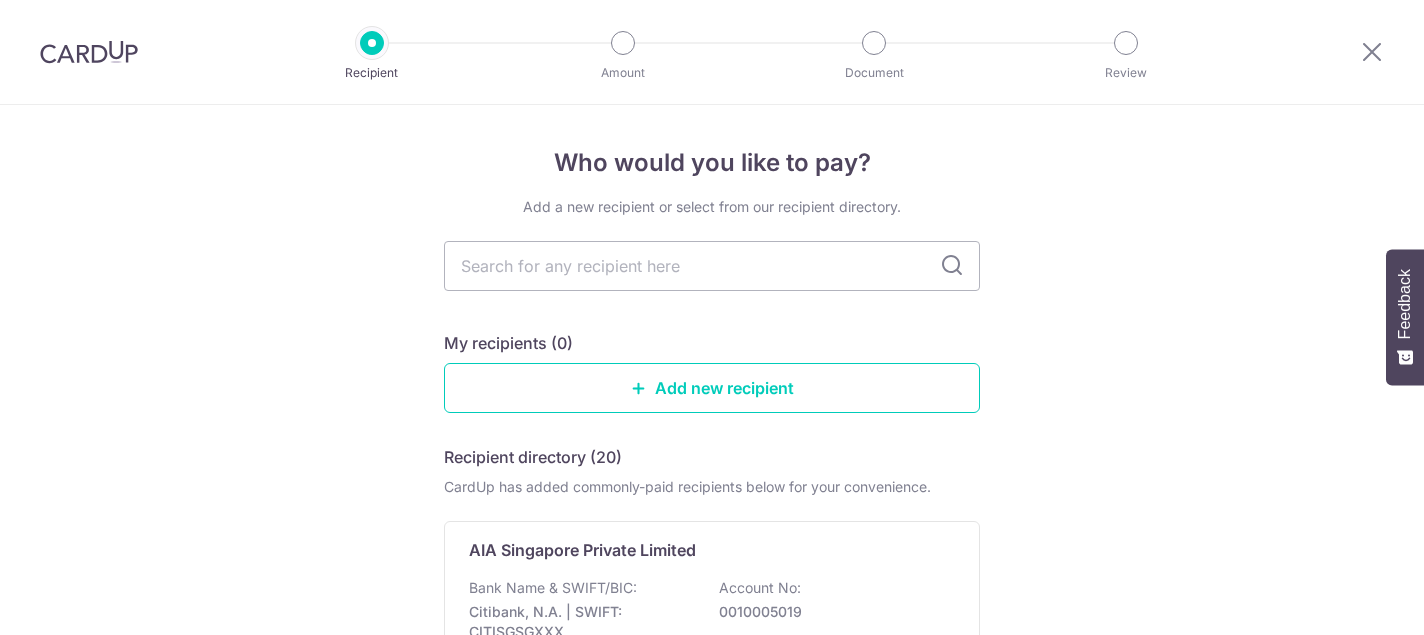 scroll, scrollTop: 0, scrollLeft: 0, axis: both 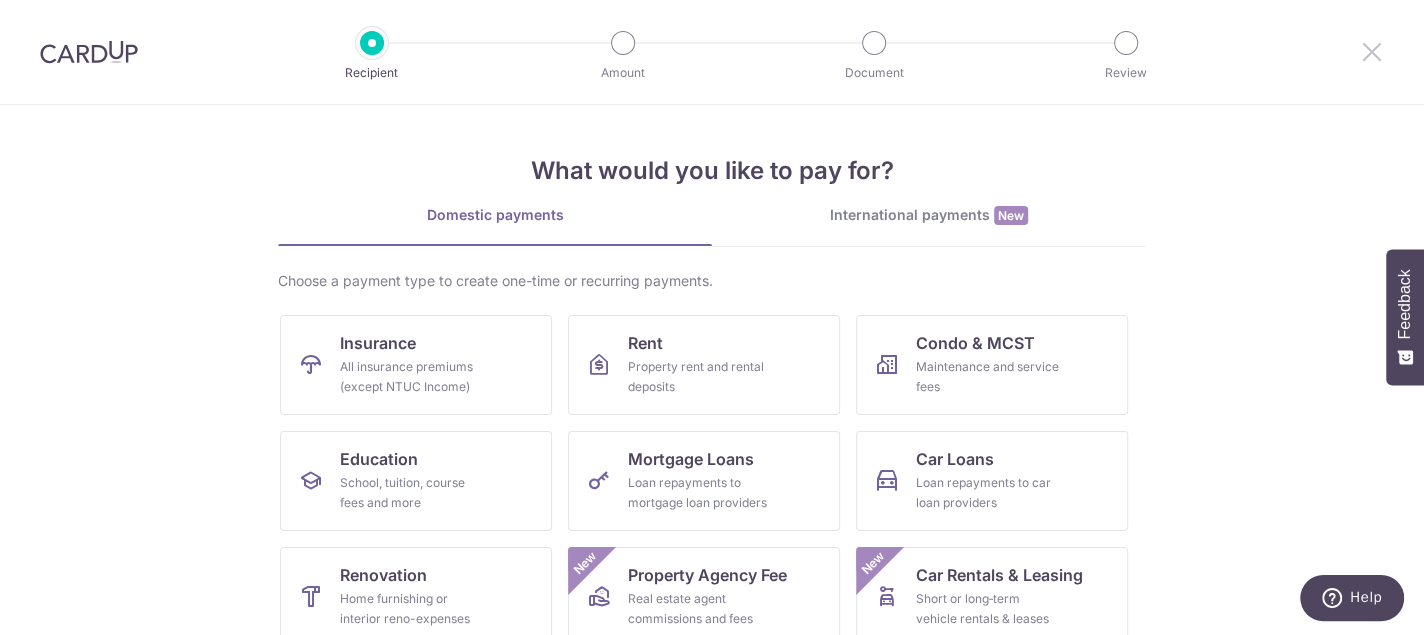 click at bounding box center [1372, 51] 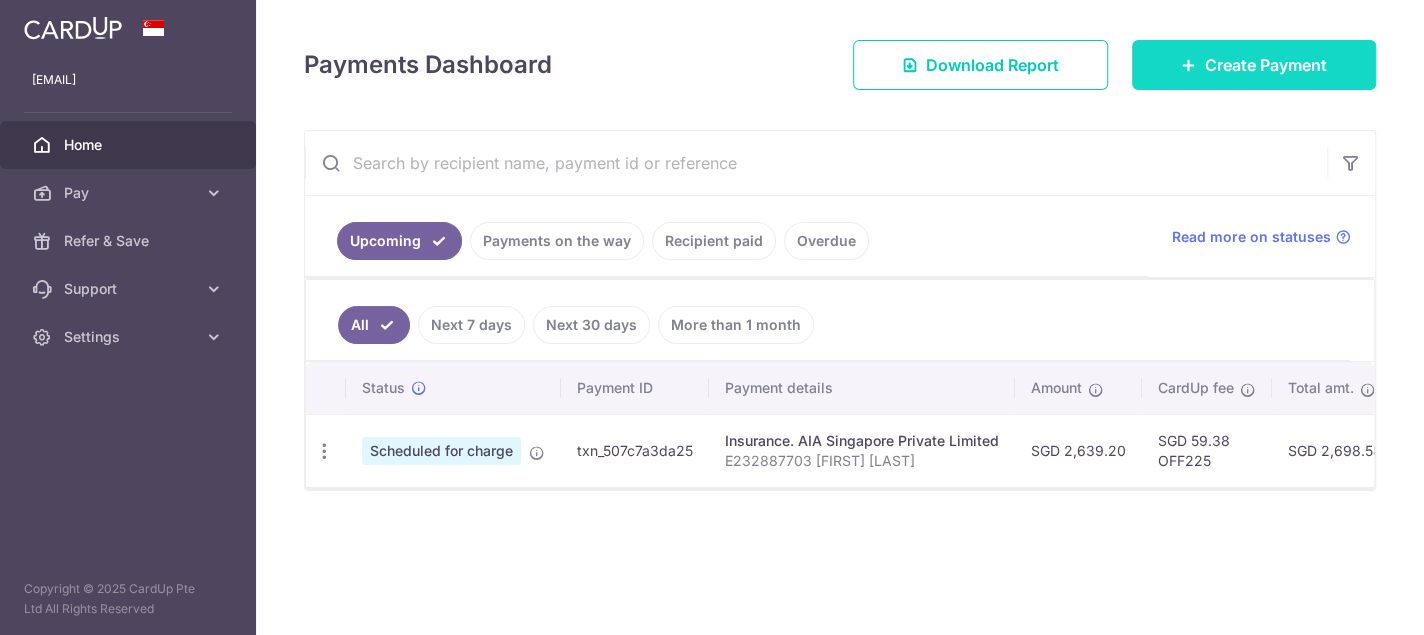 scroll, scrollTop: 0, scrollLeft: 0, axis: both 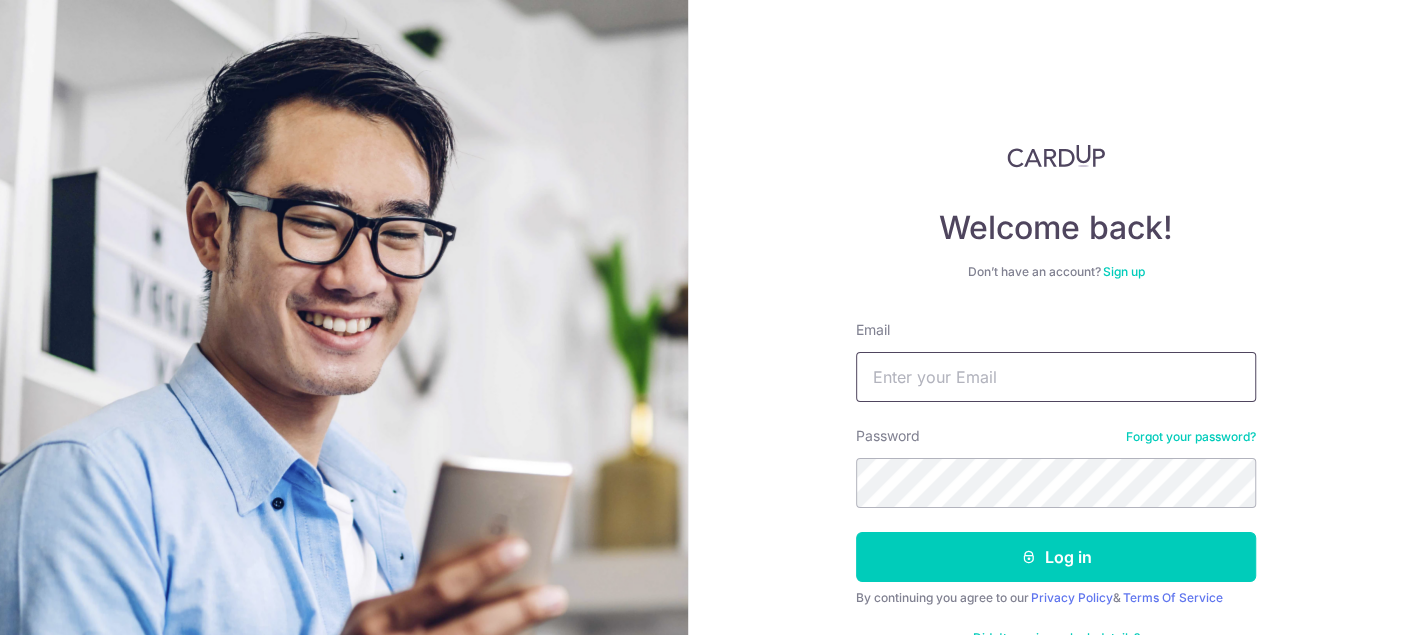 click on "Email" at bounding box center (1056, 377) 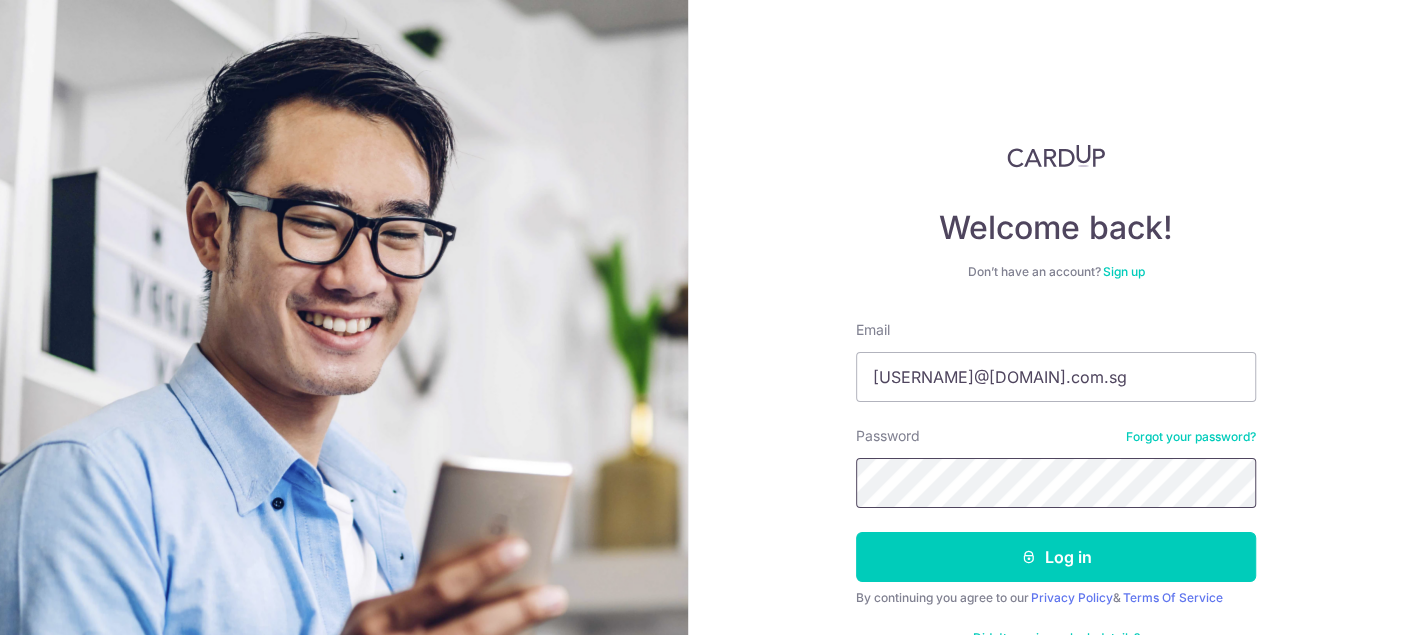 click on "Log in" at bounding box center [1056, 557] 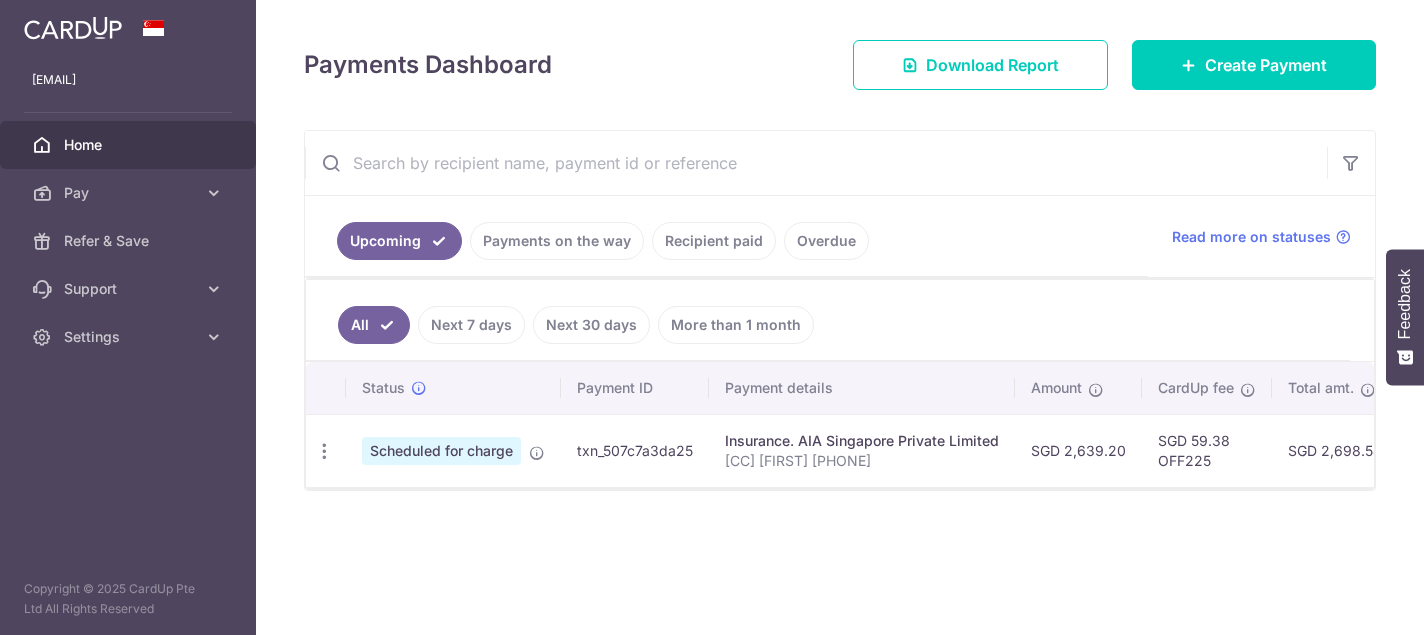 scroll, scrollTop: 0, scrollLeft: 0, axis: both 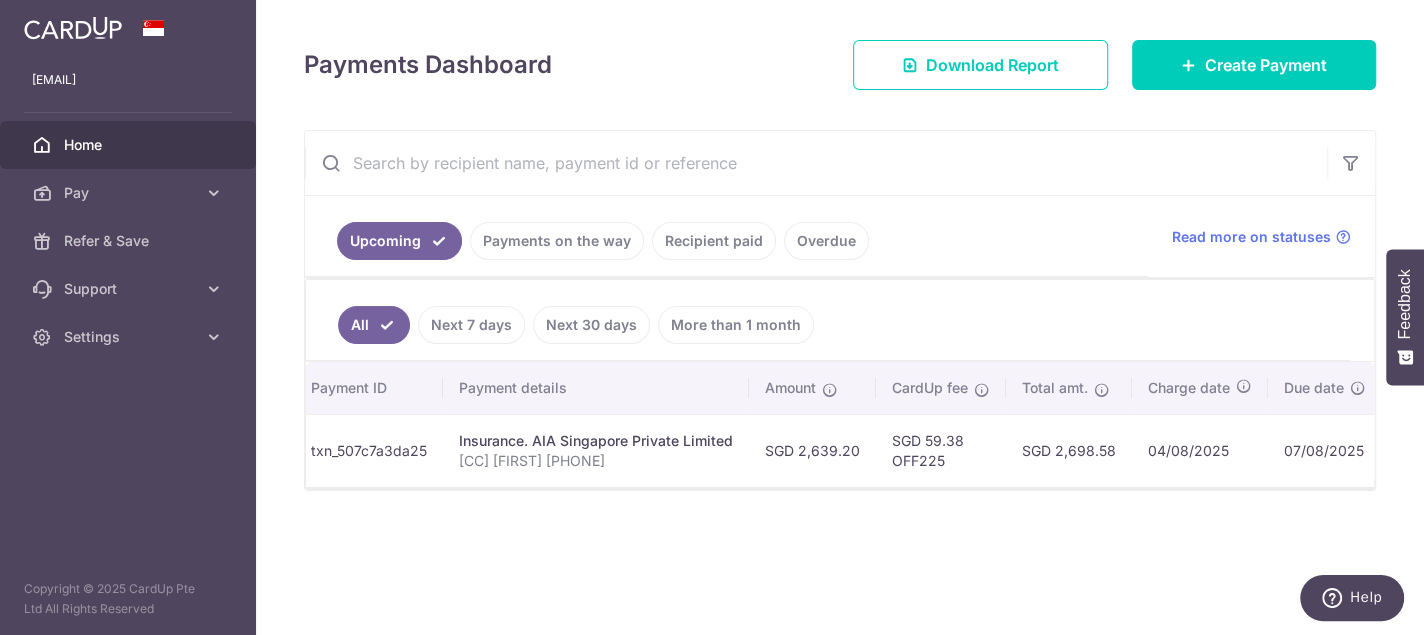 drag, startPoint x: 1037, startPoint y: 567, endPoint x: 963, endPoint y: 559, distance: 74.431175 